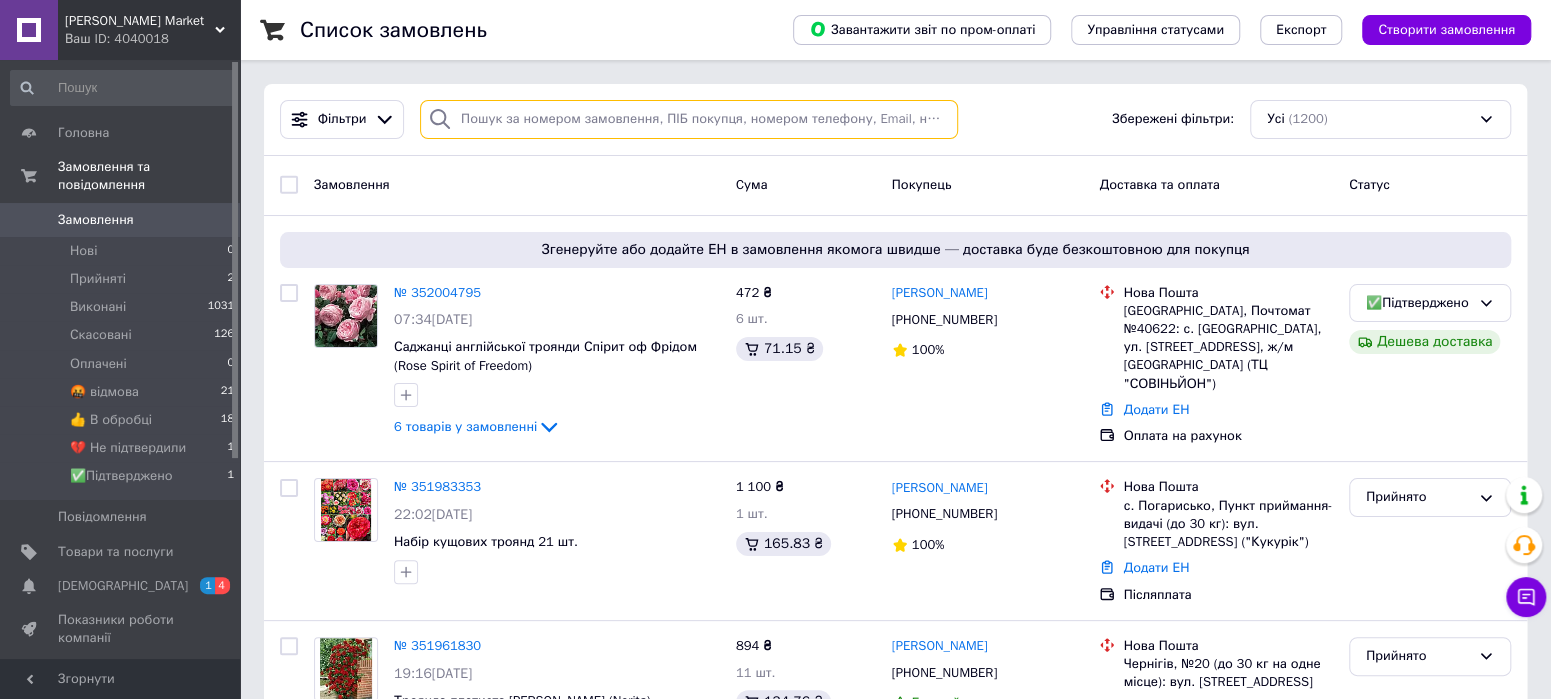 click at bounding box center [689, 119] 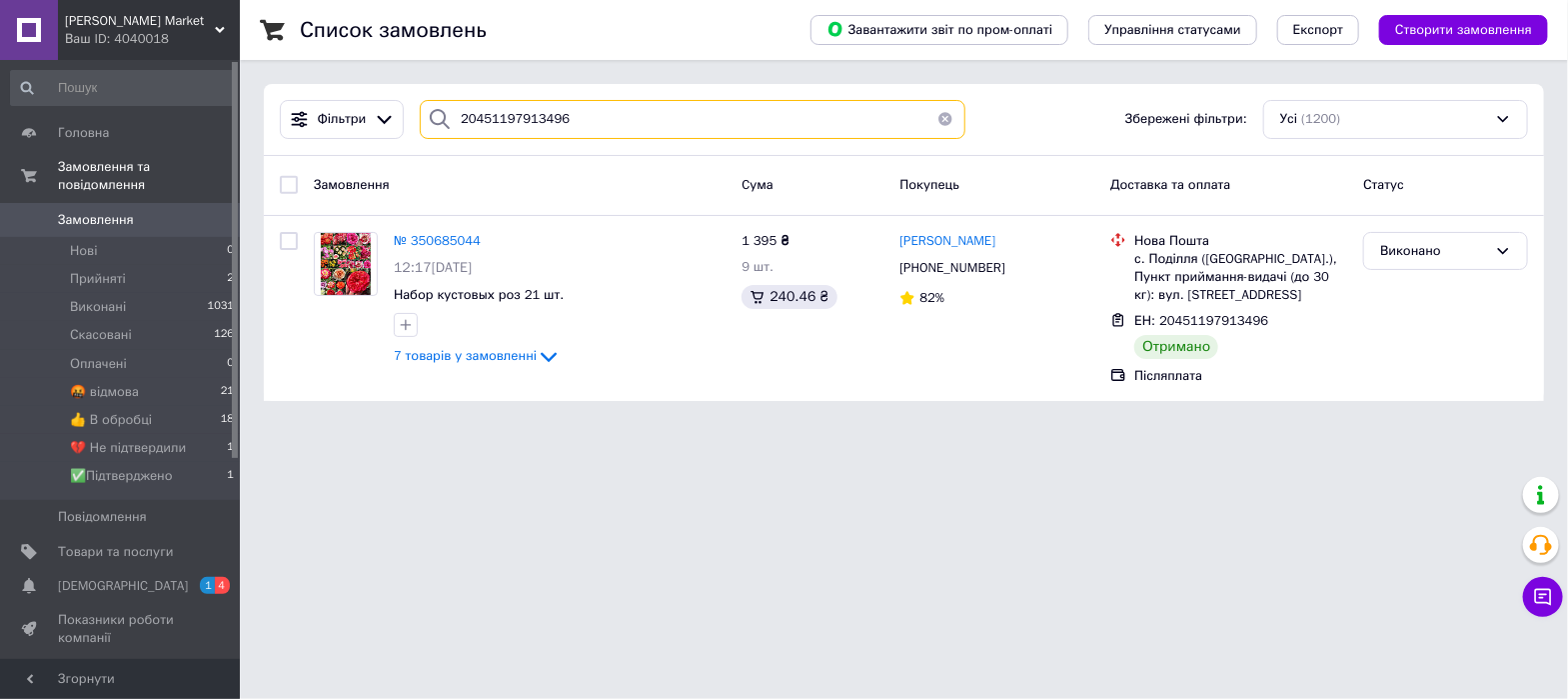 type on "20451197913496" 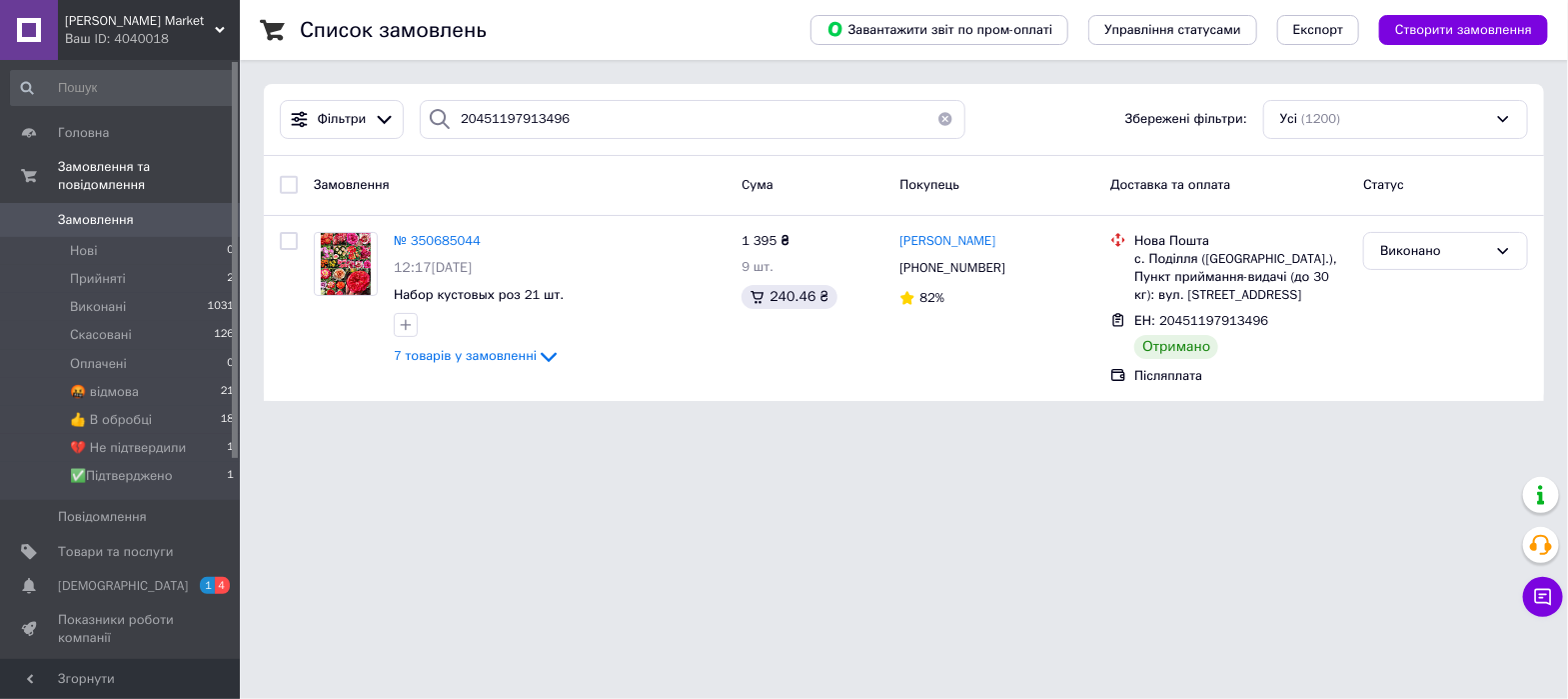 click at bounding box center (945, 119) 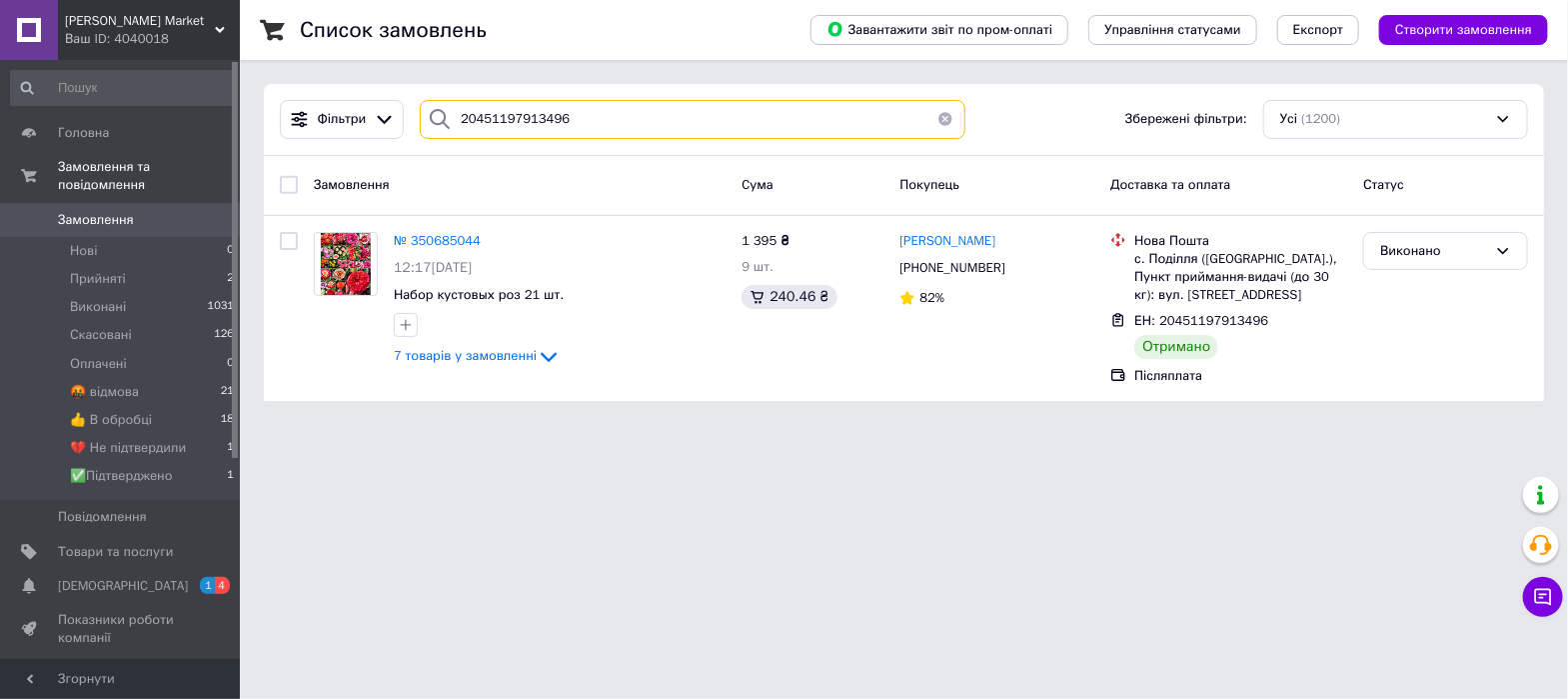 type 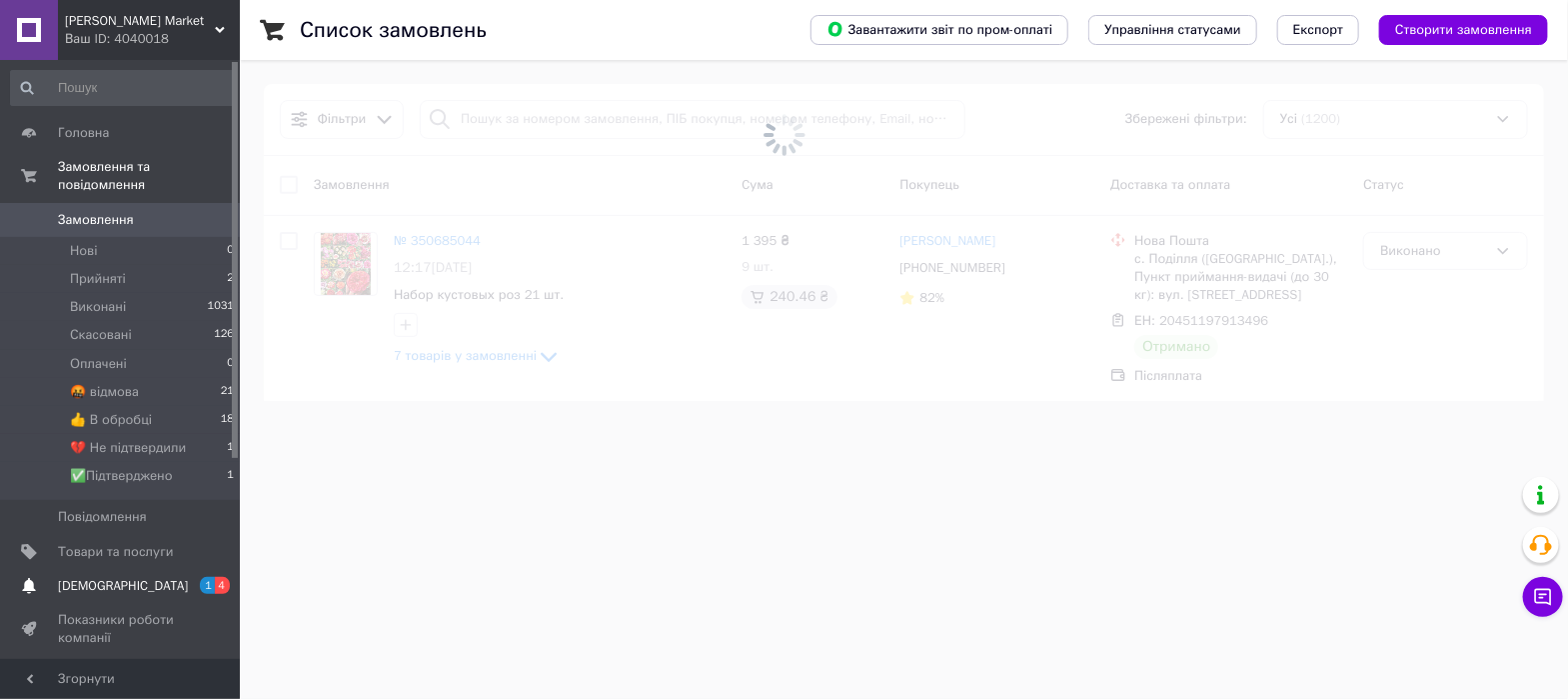 click on "[DEMOGRAPHIC_DATA]" at bounding box center [123, 586] 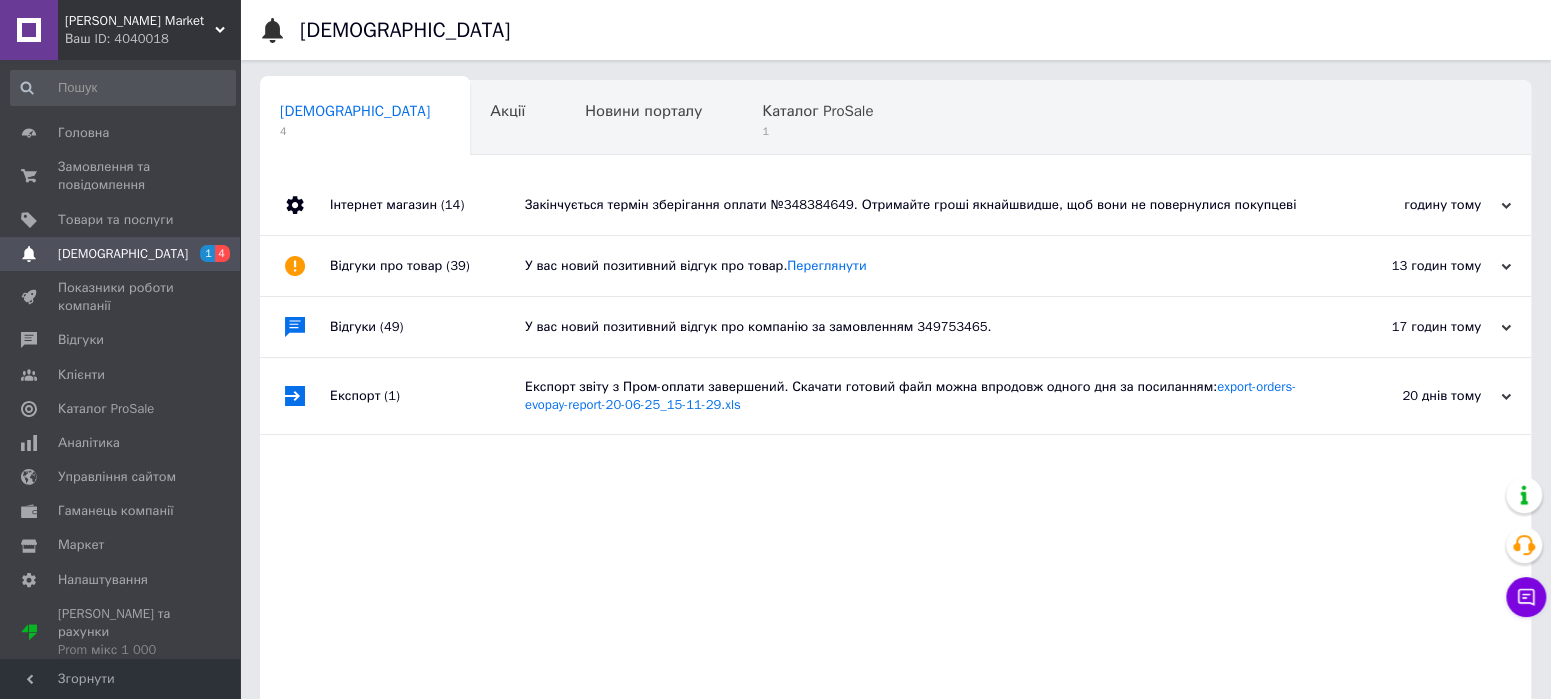 click on "Закінчується термін зберігання оплати №348384649. Отримайте гроші якнайшвидше, щоб вони не повернулися покупцеві" at bounding box center (918, 205) 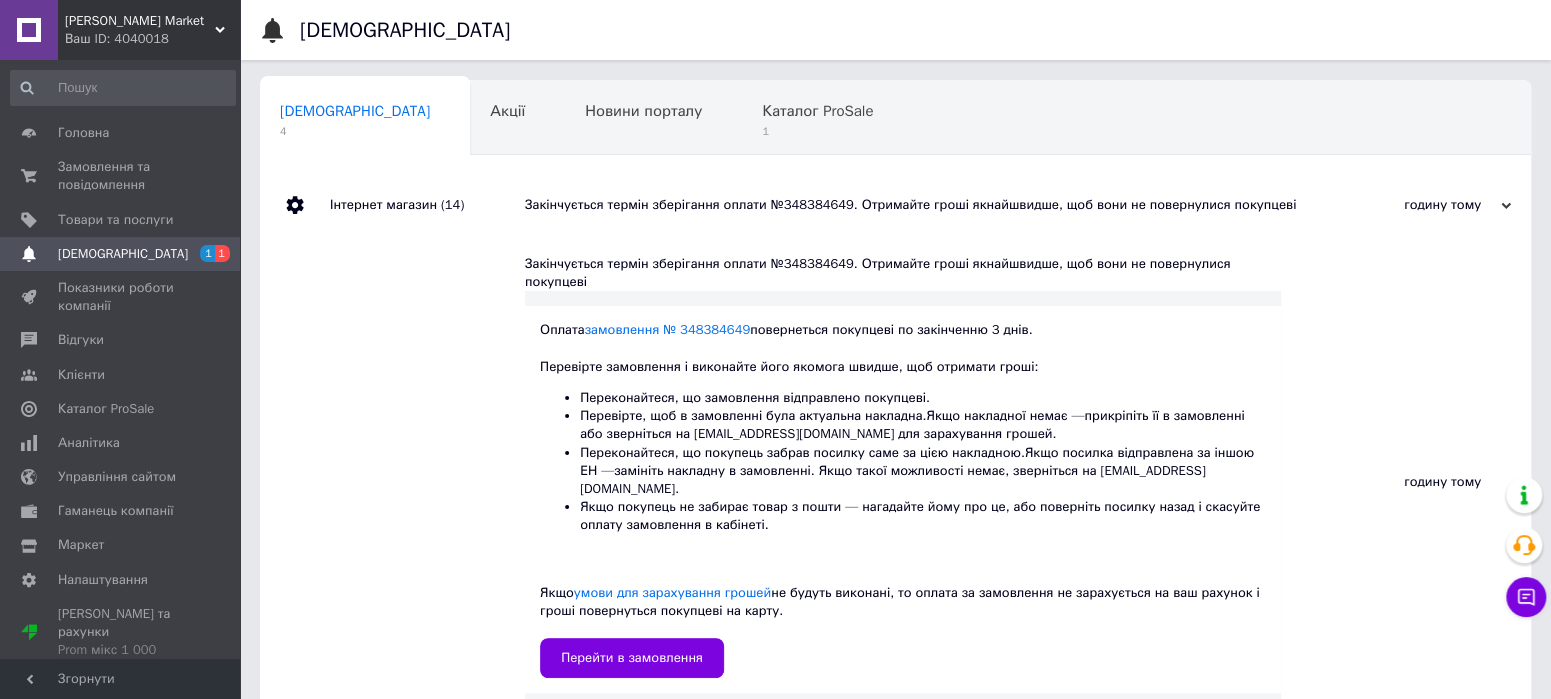 click on "Закінчується термін зберігання оплати №348384649. Отримайте гроші якнайшвидше, щоб вони не повернулися покупцеві" at bounding box center (918, 205) 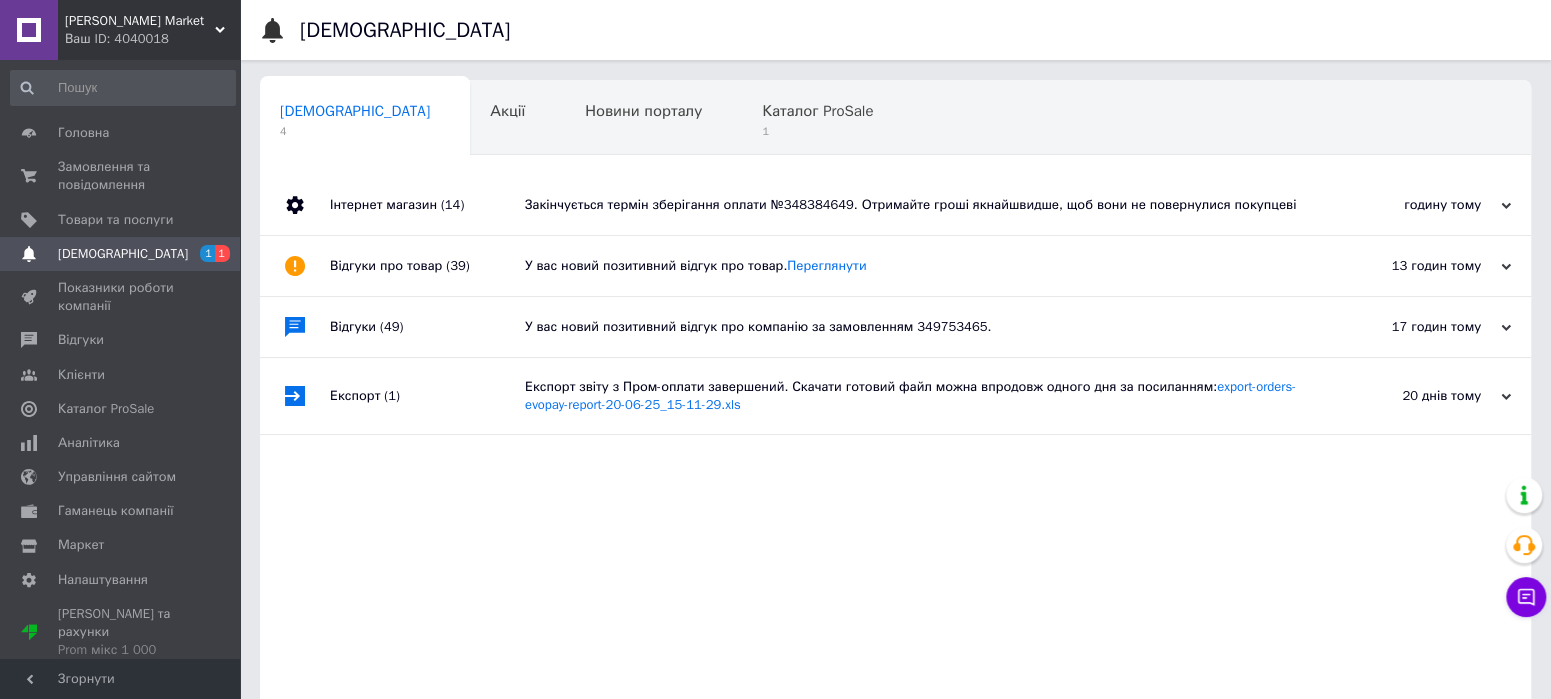 click on "У вас новий позитивний відгук про товар.  Переглянути" at bounding box center (918, 266) 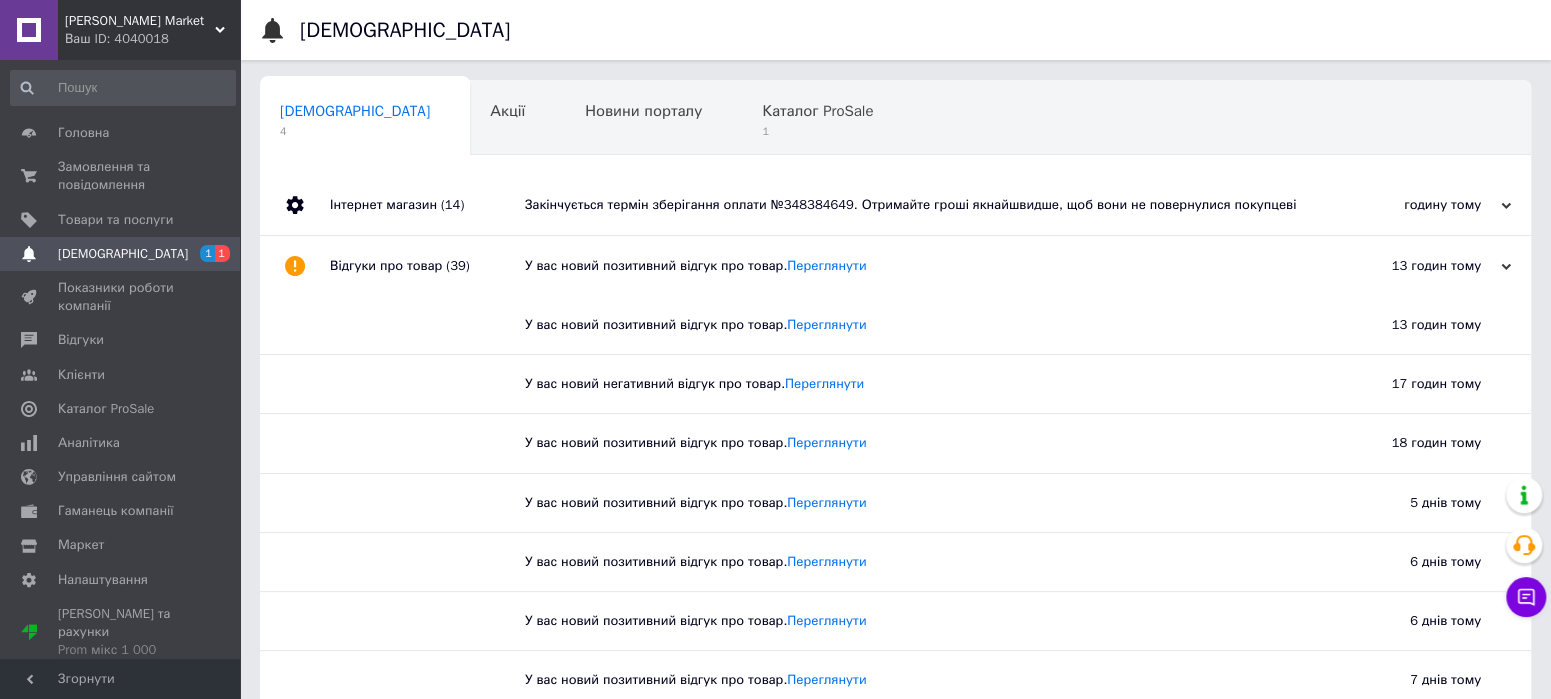 click on "У вас новий позитивний відгук про товар.  Переглянути" at bounding box center [918, 266] 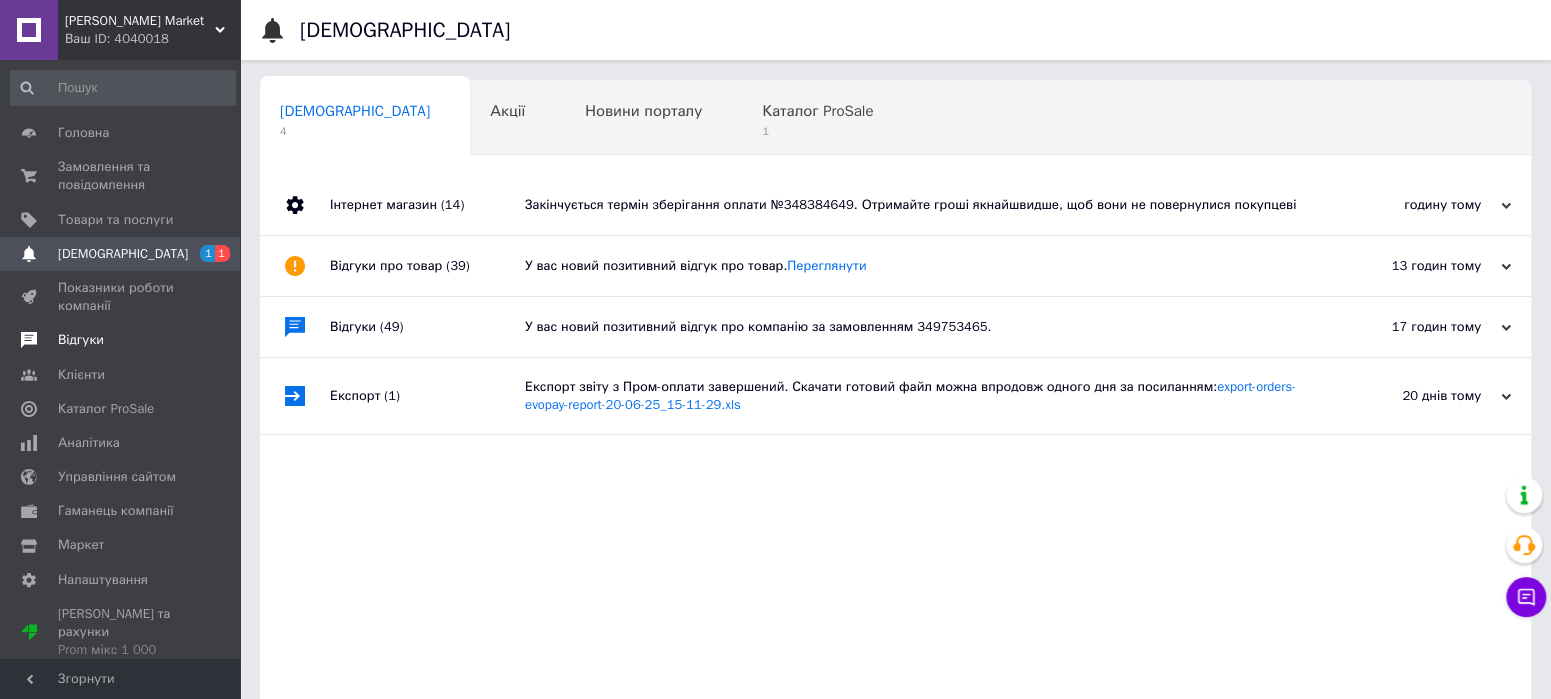 click on "Відгуки" at bounding box center [121, 340] 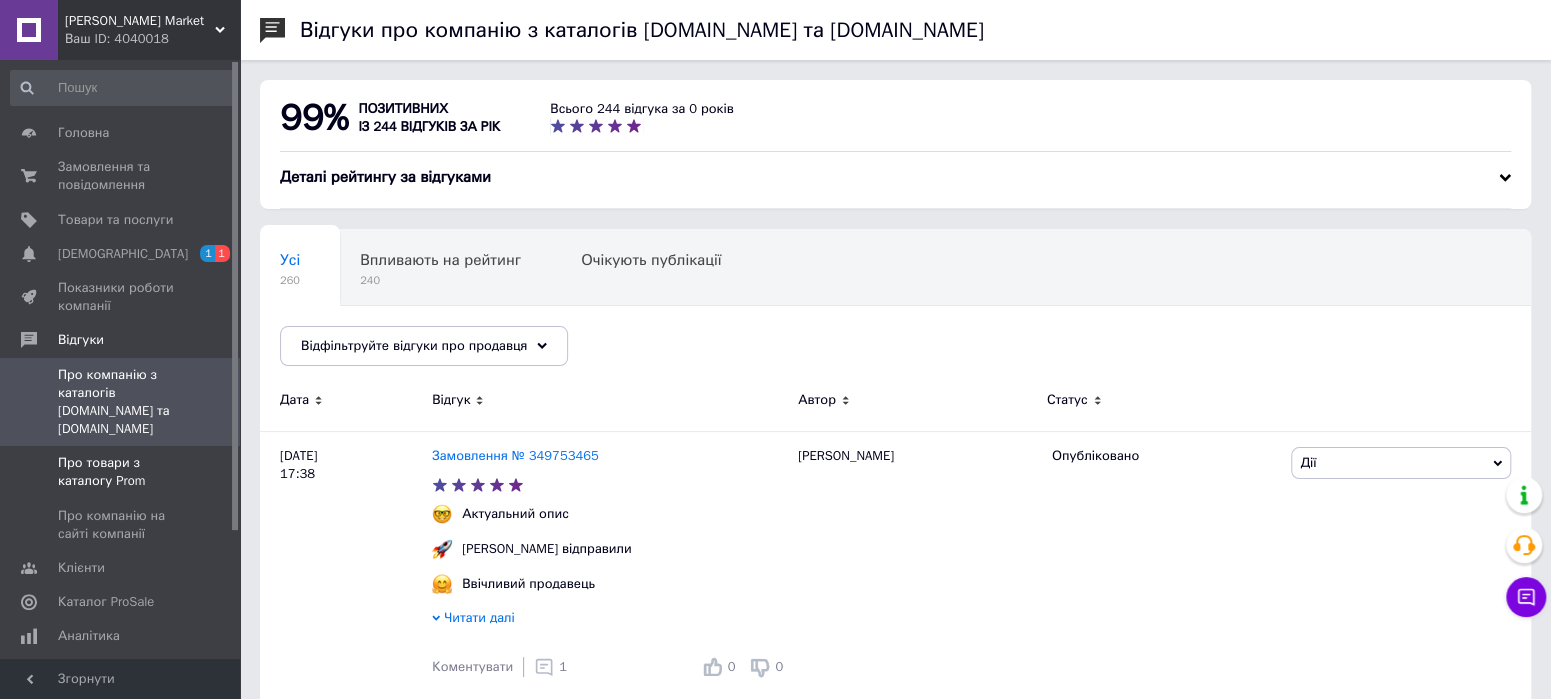 click on "Про товари з каталогу Prom" at bounding box center [121, 472] 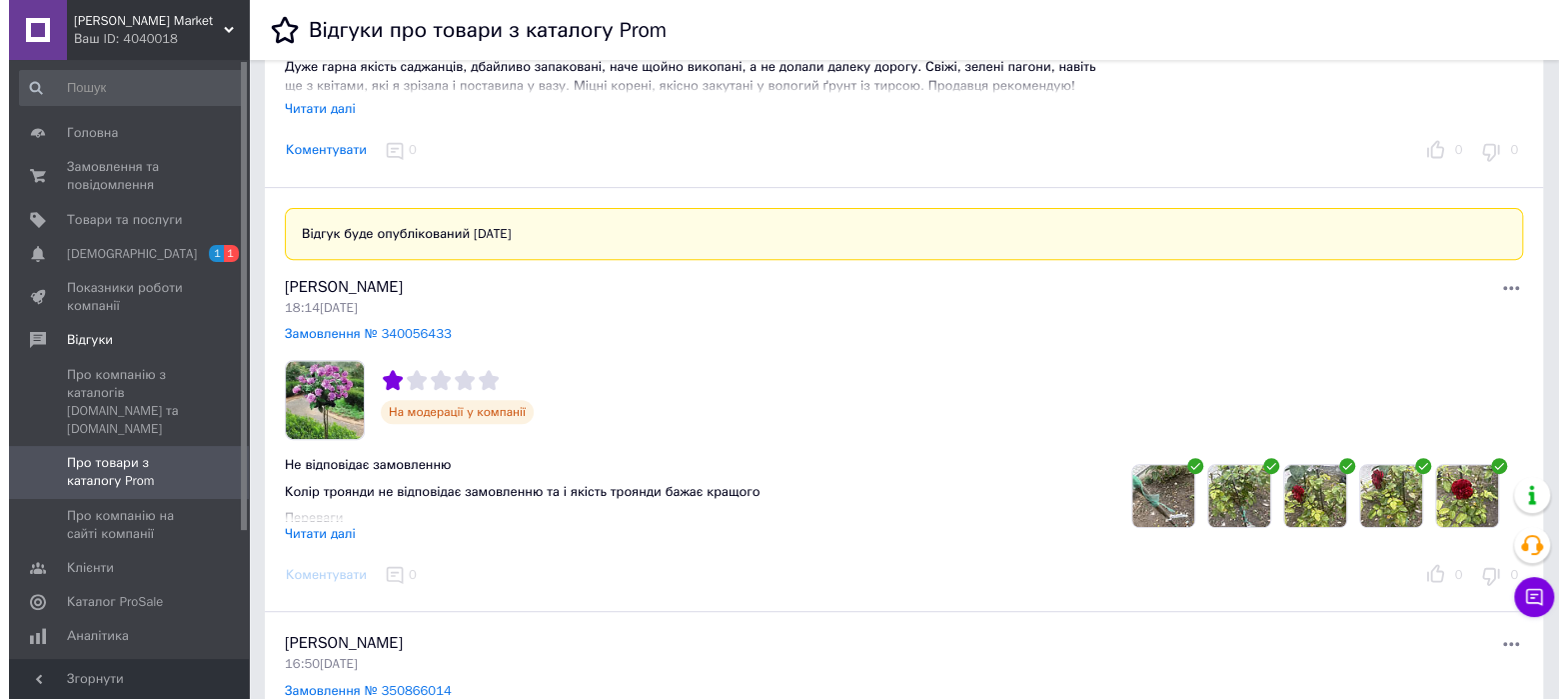 scroll, scrollTop: 375, scrollLeft: 0, axis: vertical 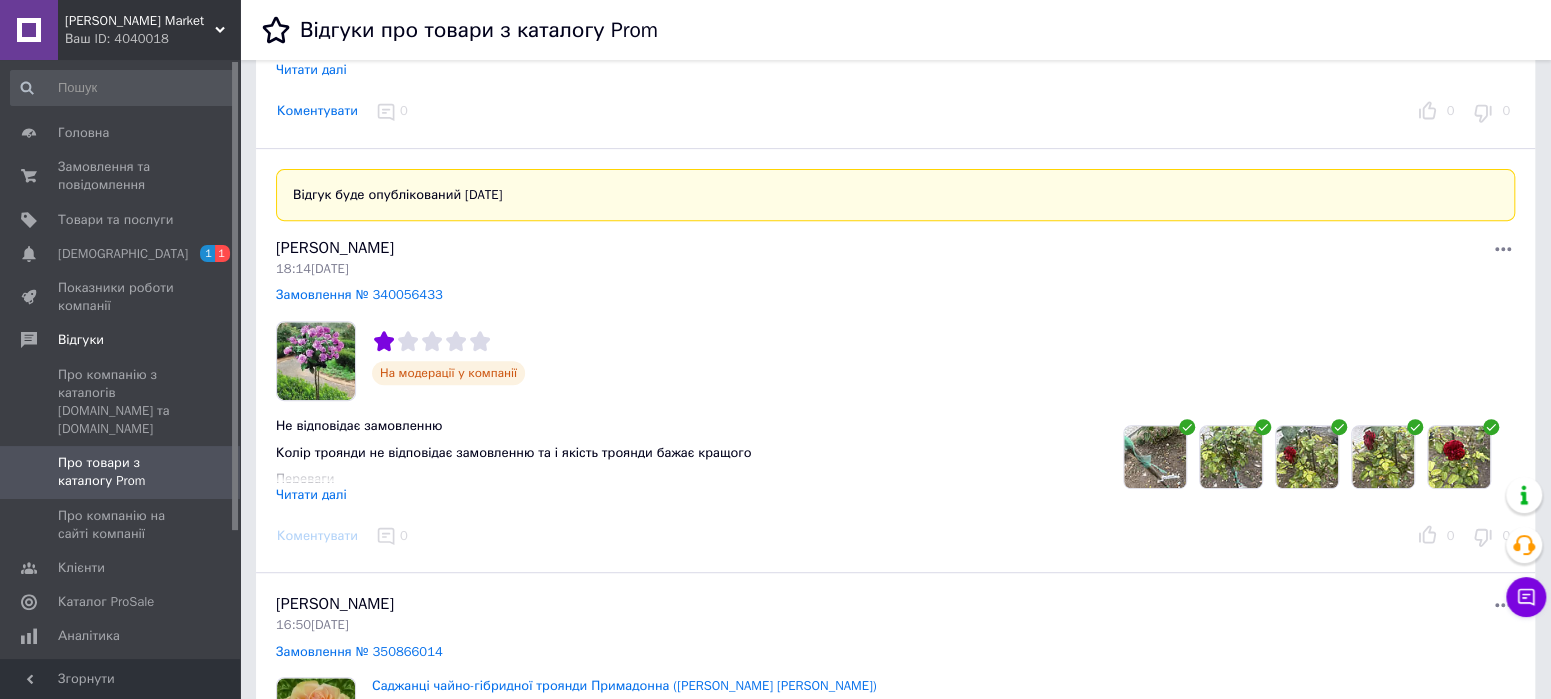 click at bounding box center [1155, 457] 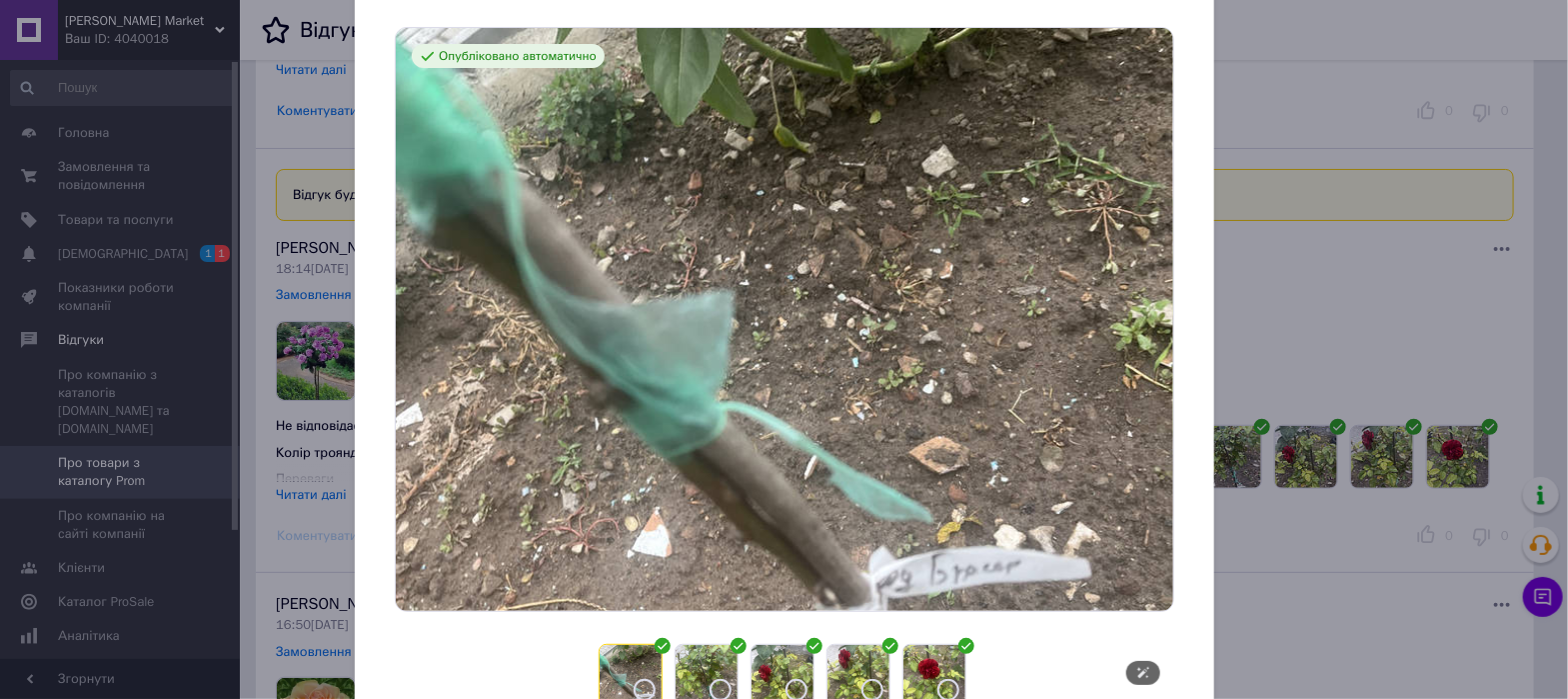 scroll, scrollTop: 125, scrollLeft: 0, axis: vertical 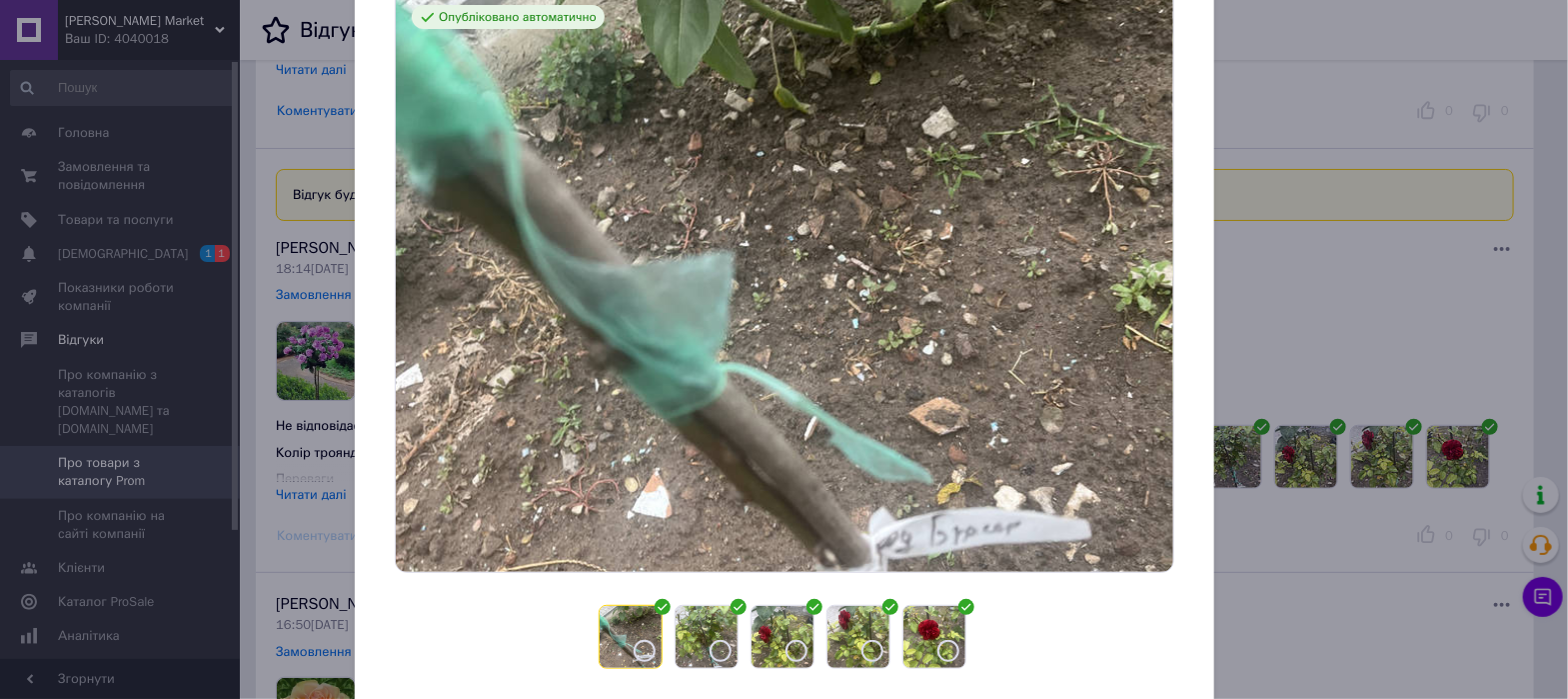 click at bounding box center [707, 637] 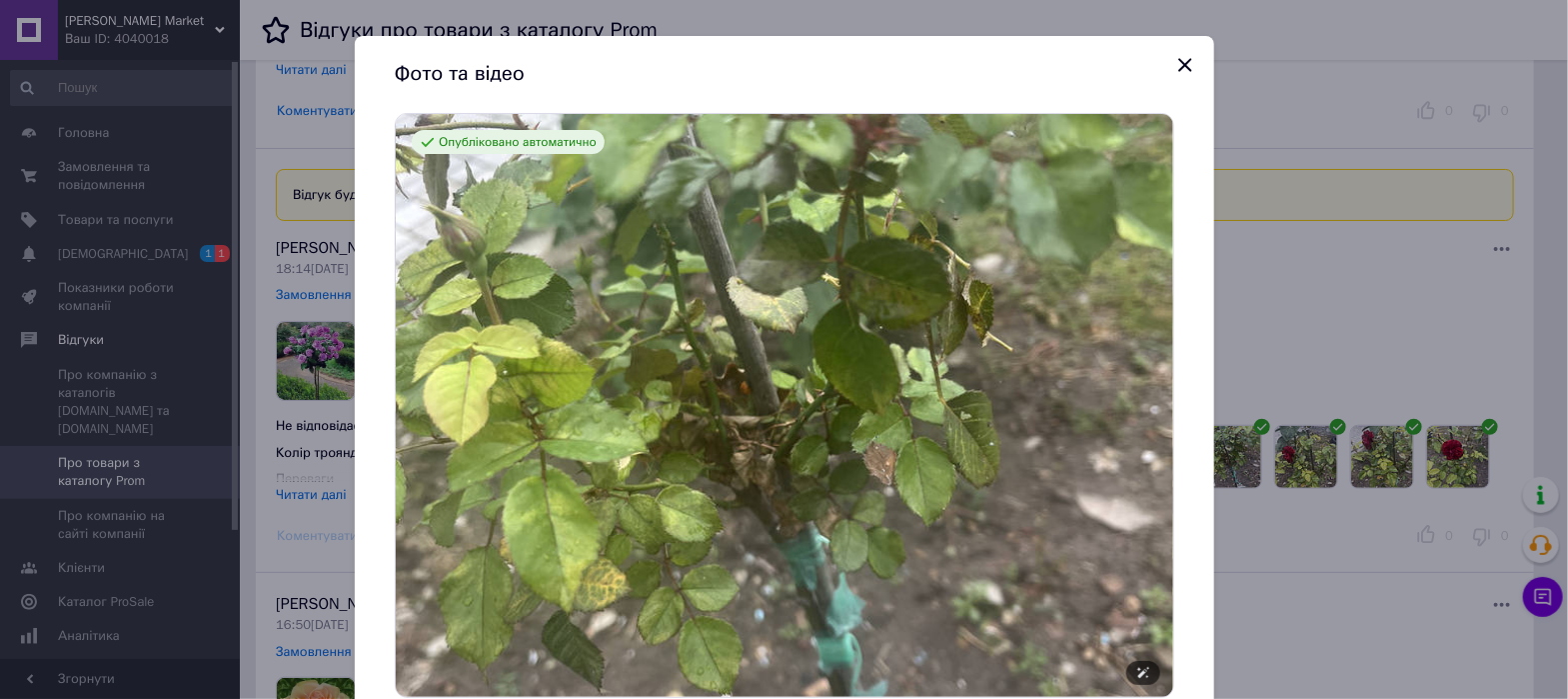 scroll, scrollTop: 125, scrollLeft: 0, axis: vertical 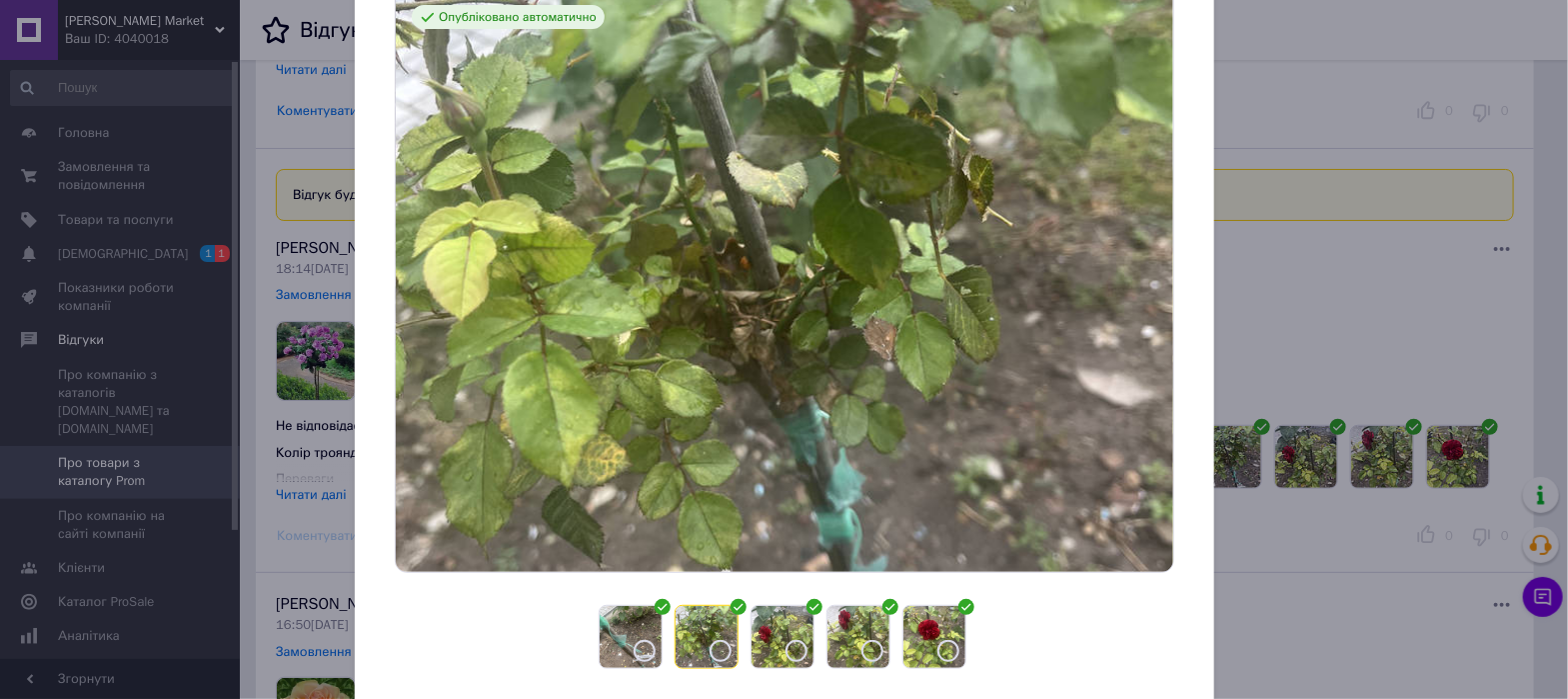 click at bounding box center [783, 637] 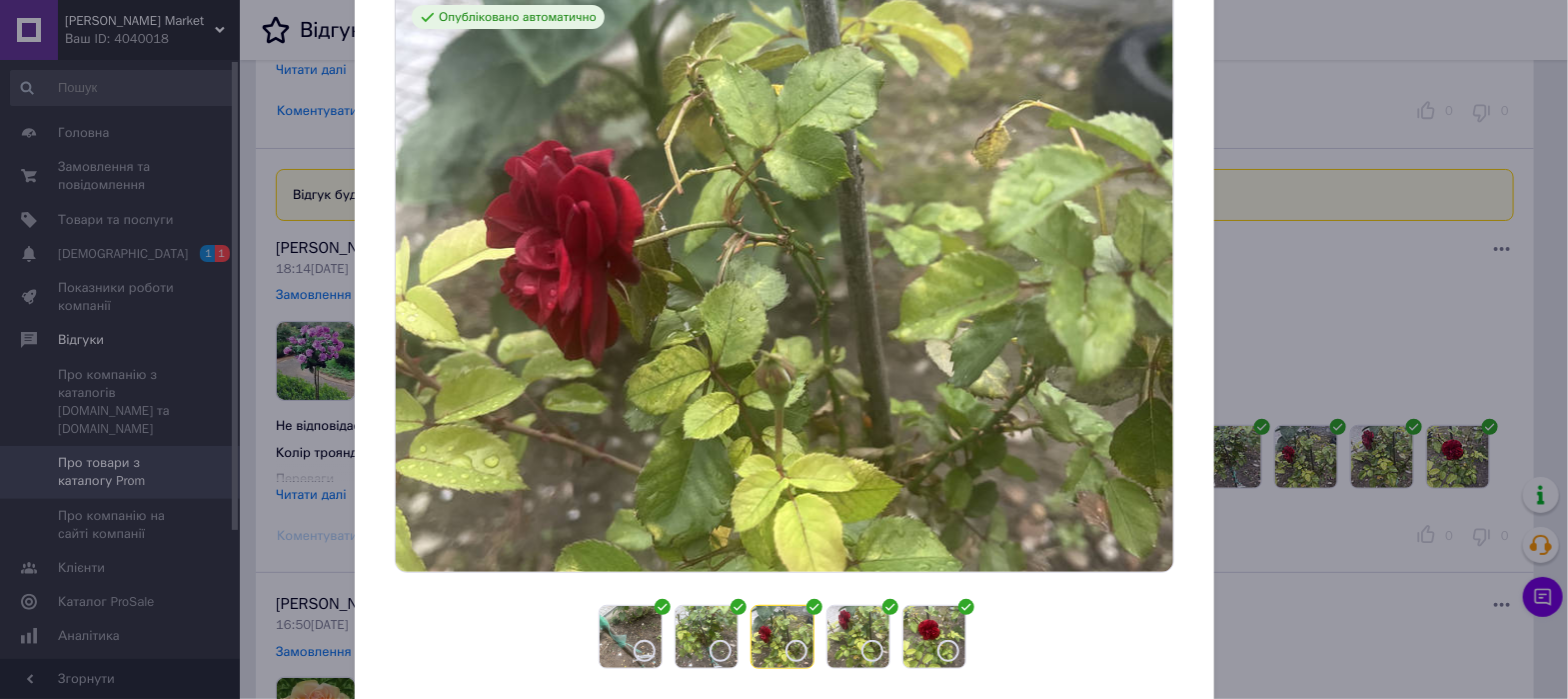 click at bounding box center [858, 637] 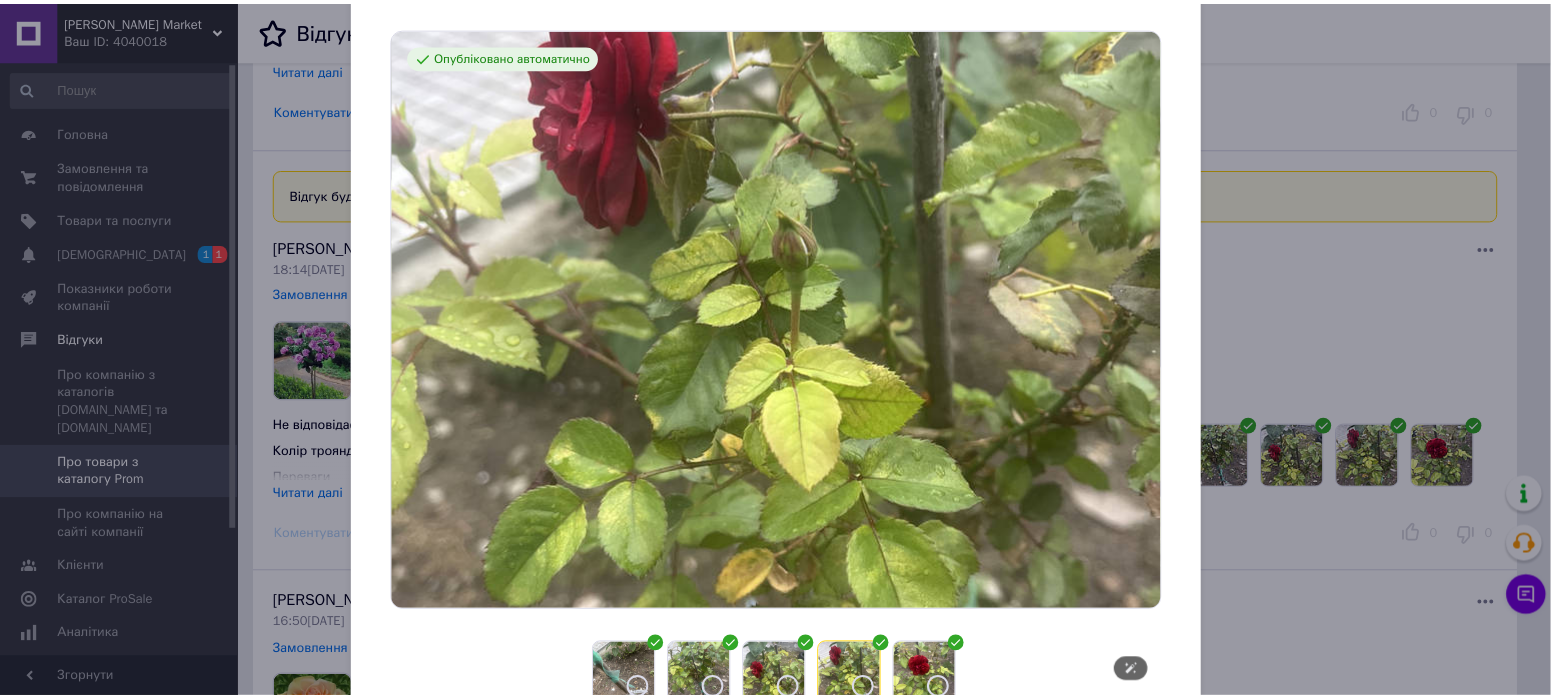scroll, scrollTop: 125, scrollLeft: 0, axis: vertical 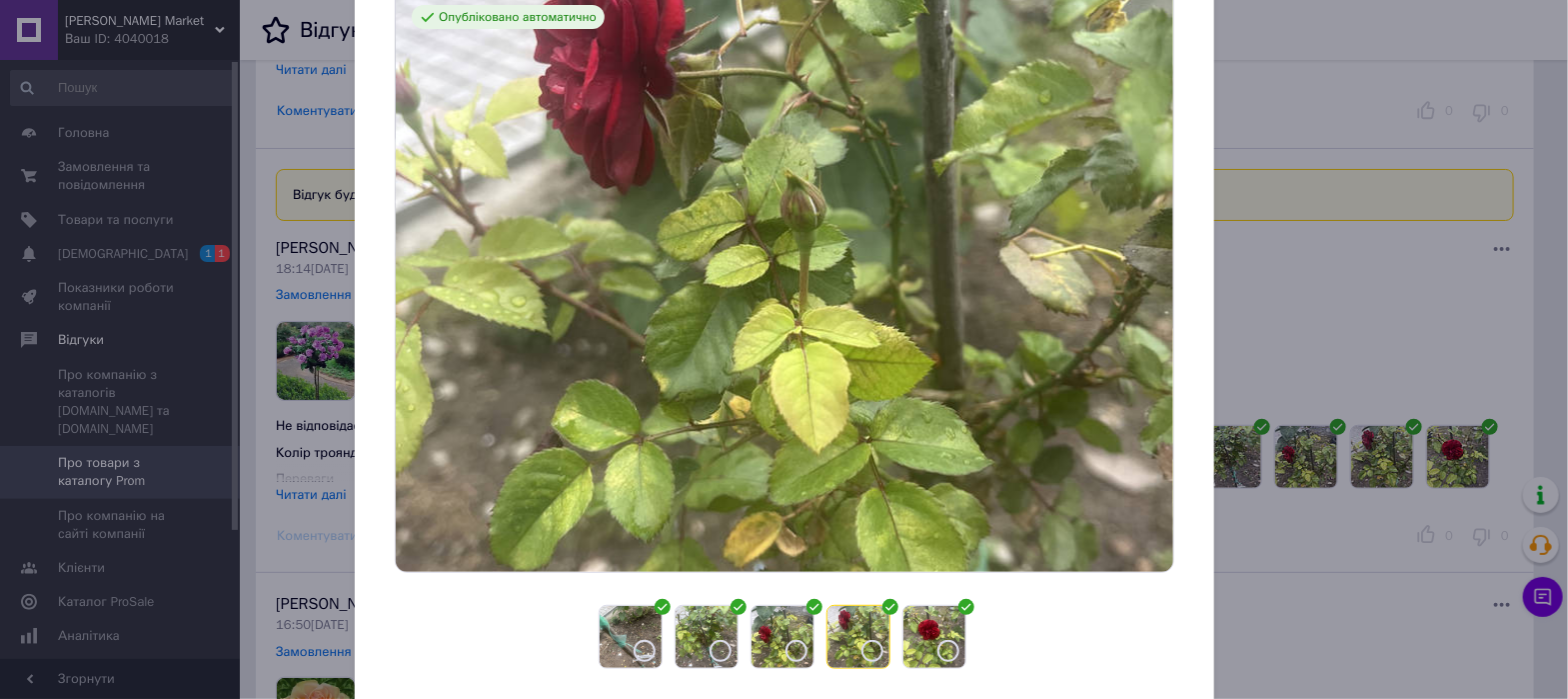 click at bounding box center [934, 637] 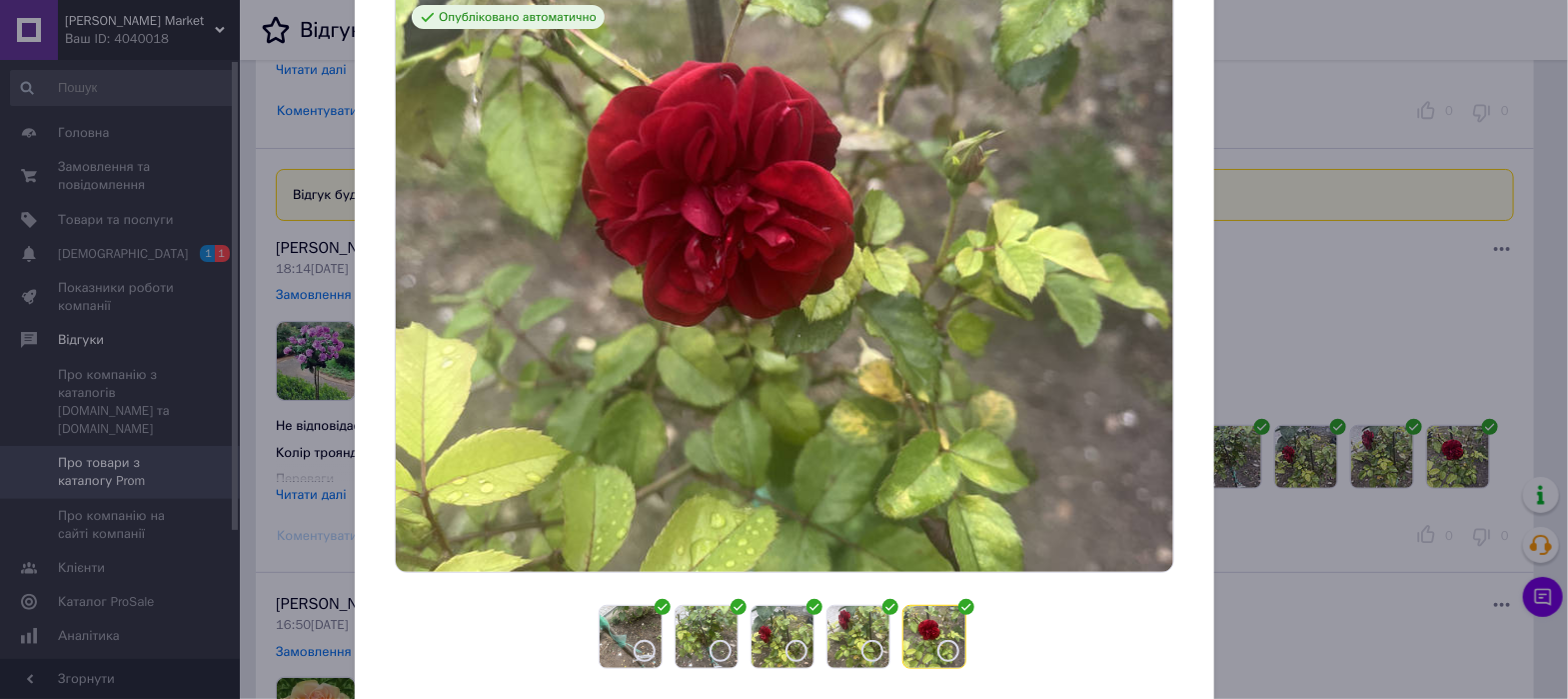 click at bounding box center (631, 637) 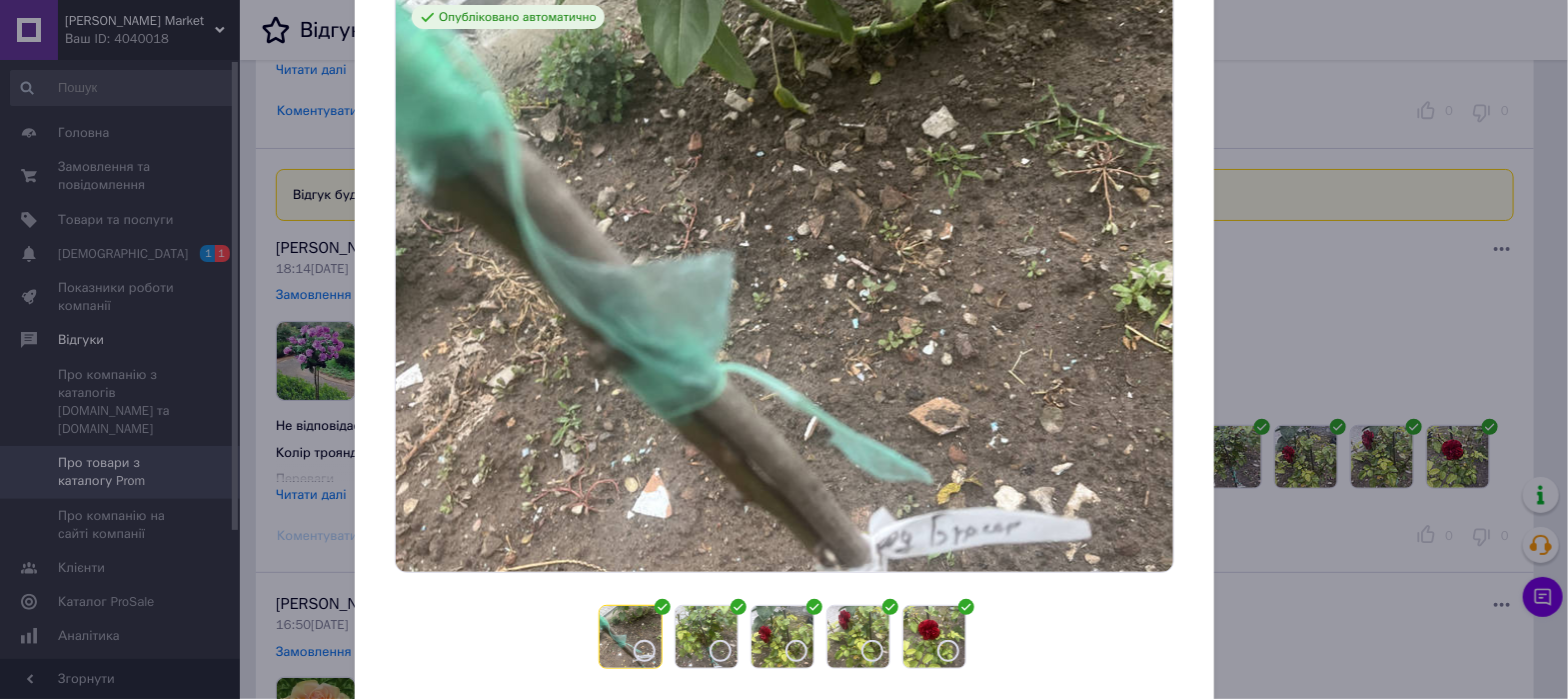 click on "Фото та відео   Опубліковано автоматично   Опубліковано автоматично   Опубліковано автоматично   Опубліковано автоматично   Опубліковано автоматично 1 2 3 4 5 Поскаржитись  ( Всi )" at bounding box center (784, 349) 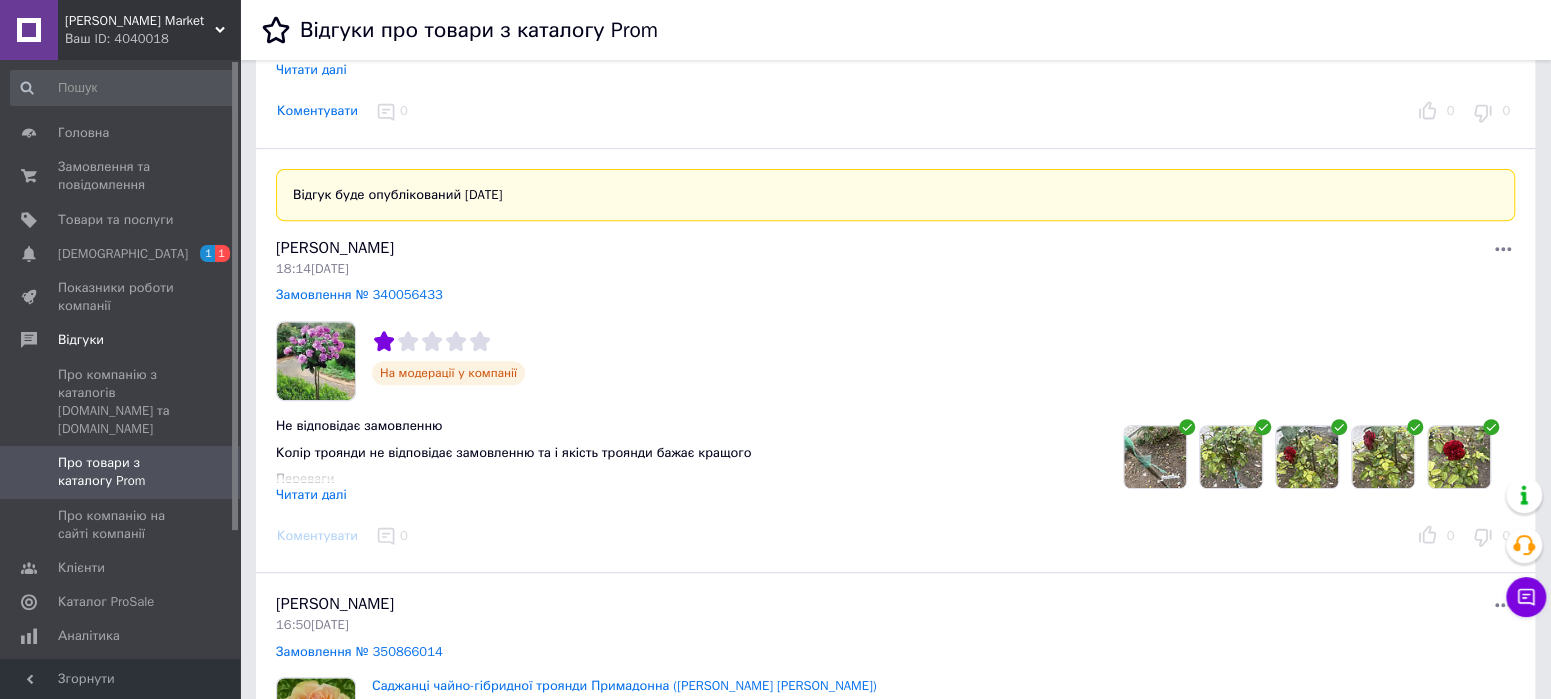 scroll, scrollTop: 500, scrollLeft: 0, axis: vertical 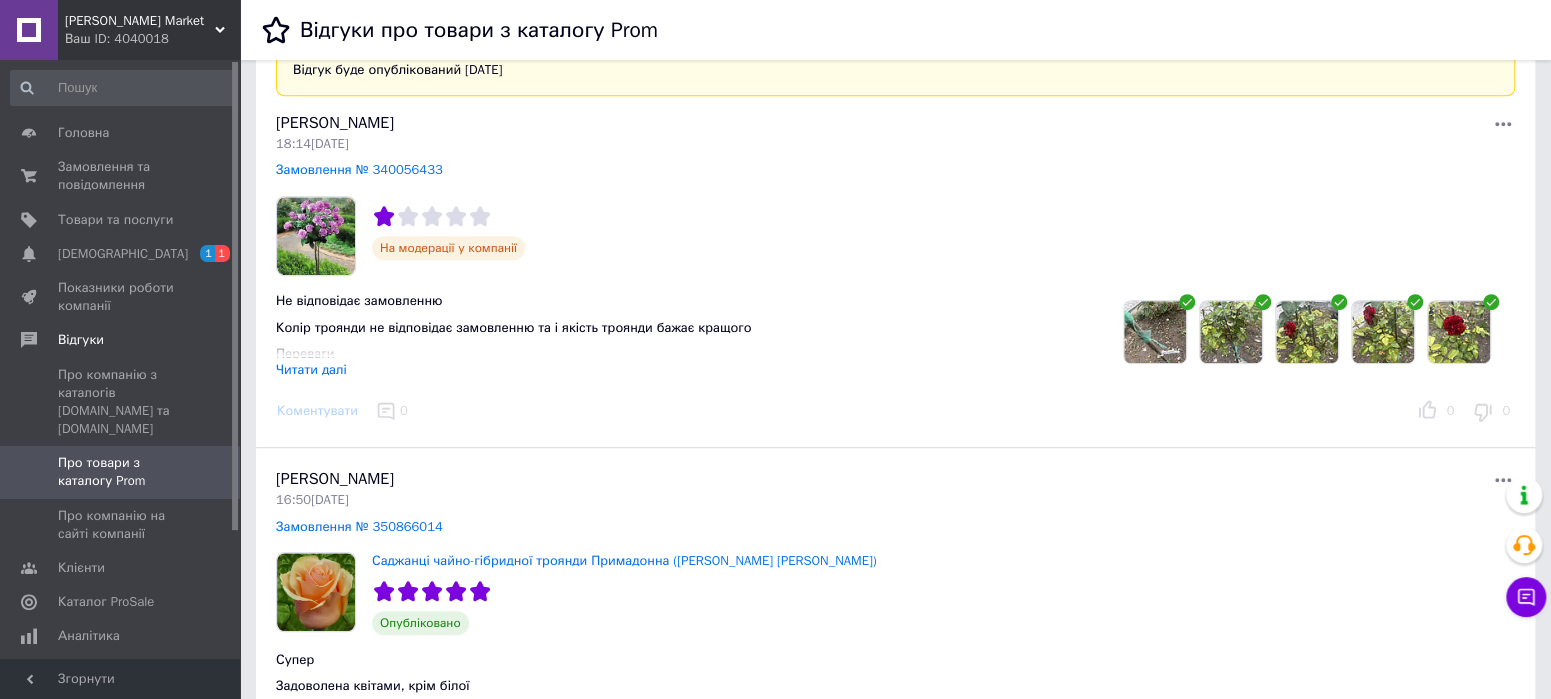 click on "Читати далі" at bounding box center (311, 369) 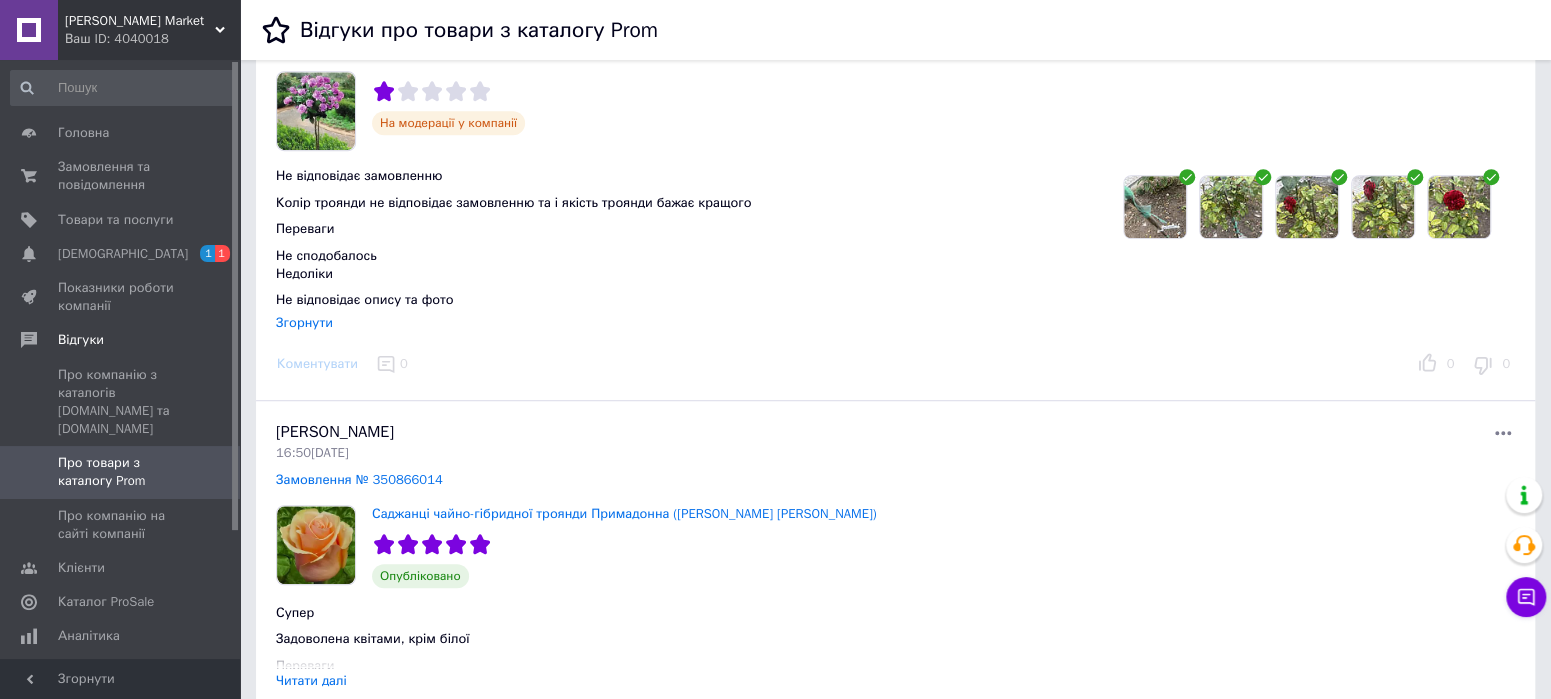 scroll, scrollTop: 500, scrollLeft: 0, axis: vertical 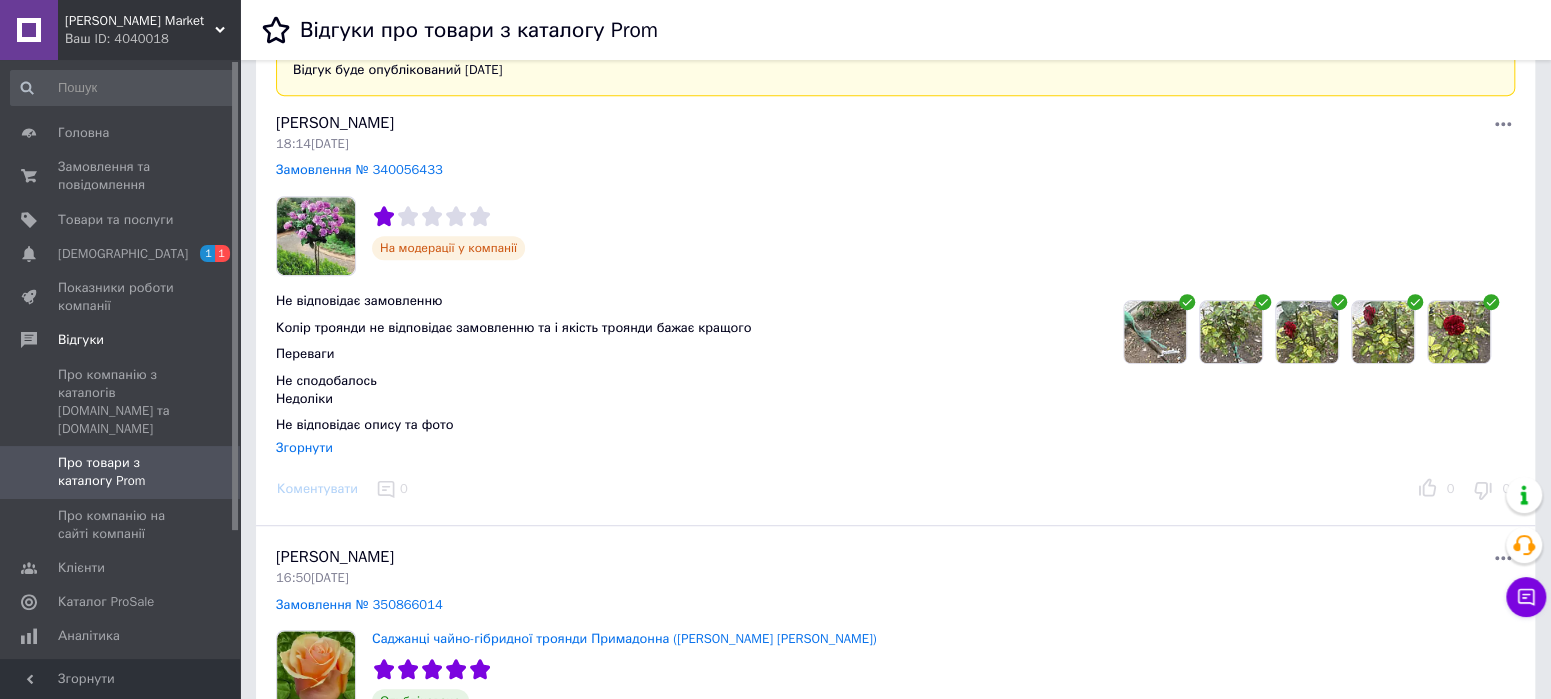 click at bounding box center [1459, 332] 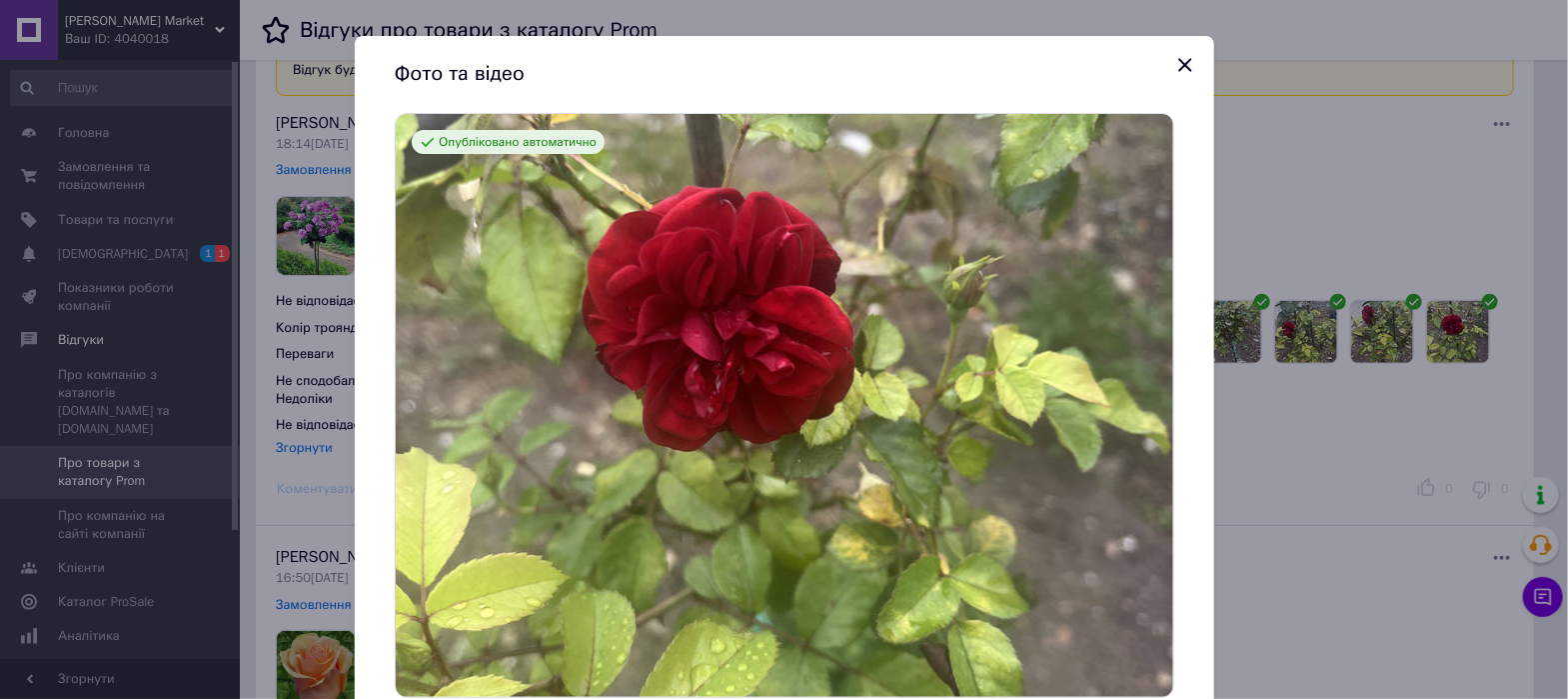 click on "Фото та відео   Опубліковано автоматично   Опубліковано автоматично   Опубліковано автоматично   Опубліковано автоматично   Опубліковано автоматично 1 2 3 4 5 Поскаржитись  ( Всi )" at bounding box center (784, 349) 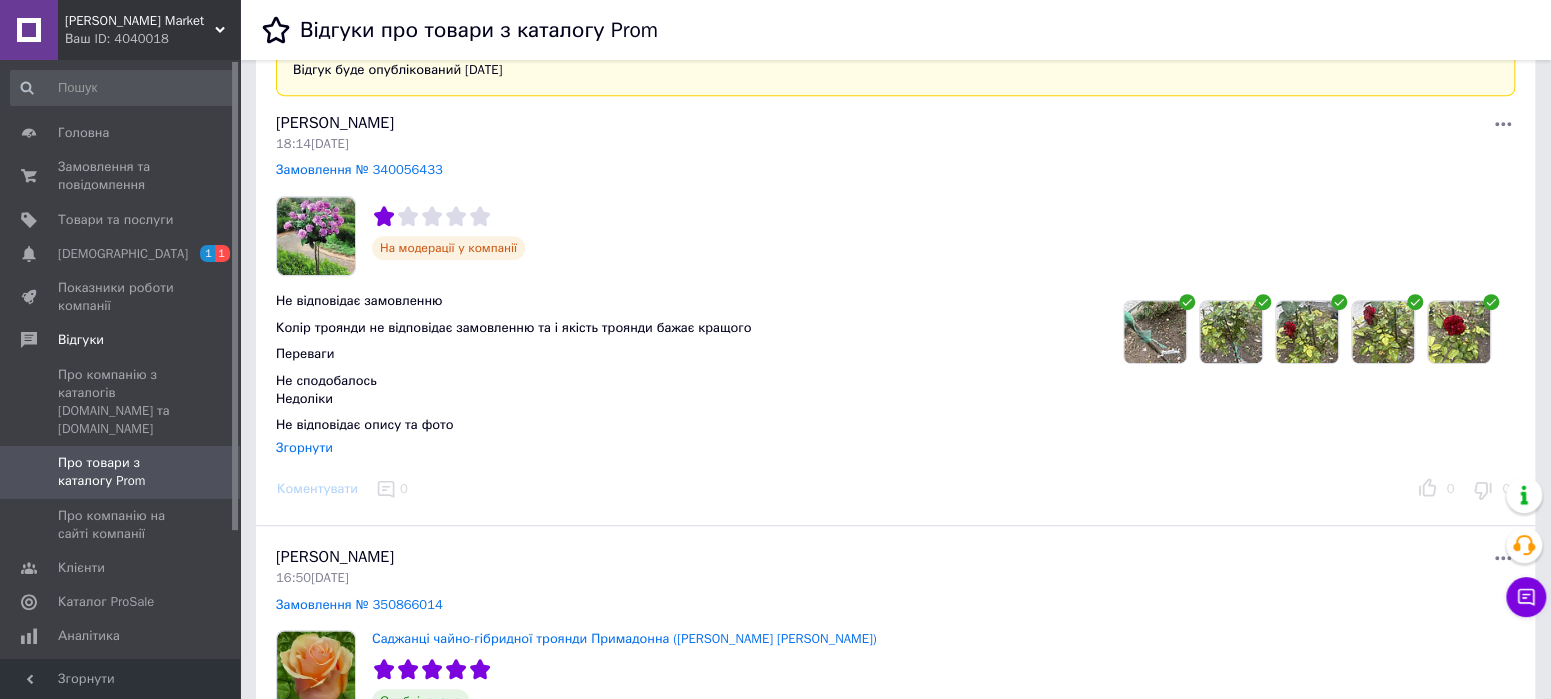 click at bounding box center (1155, 332) 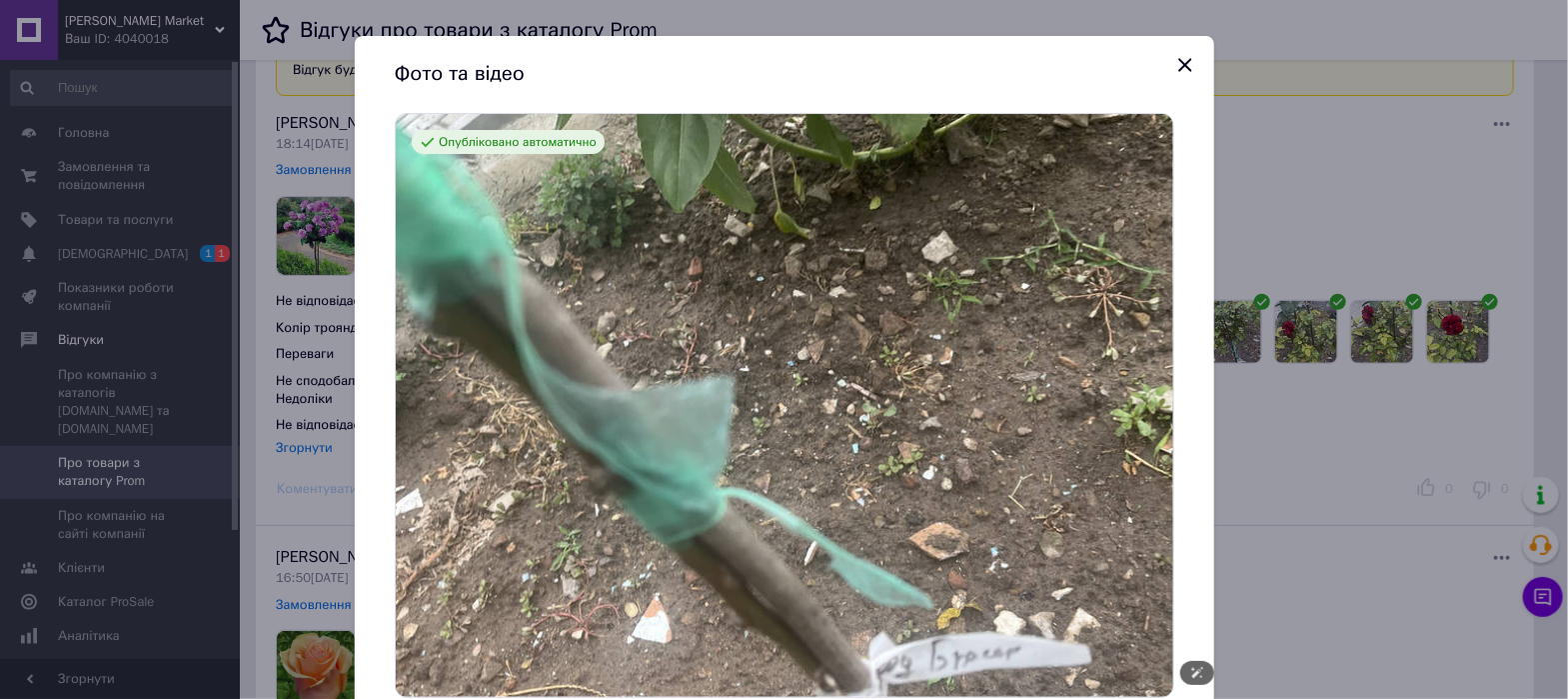 click at bounding box center [784, 406] 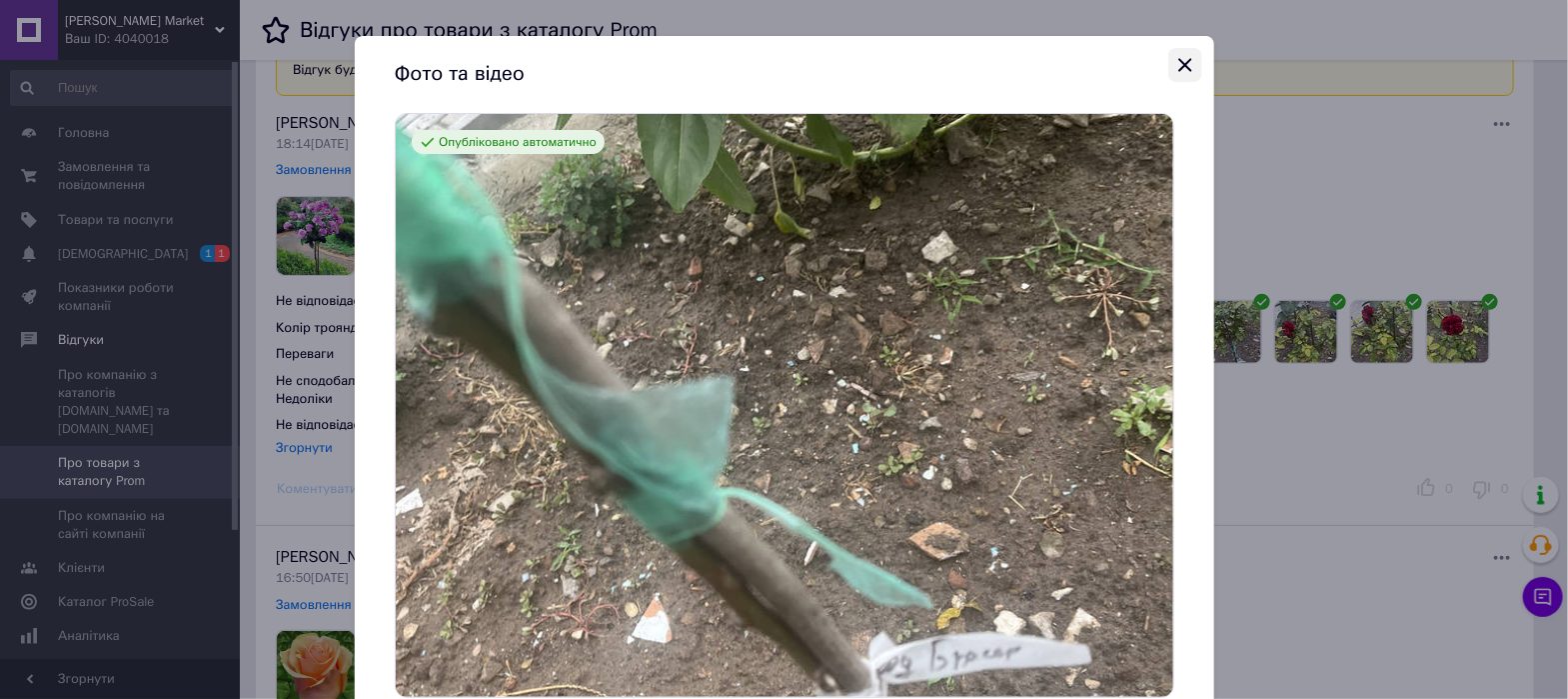 click 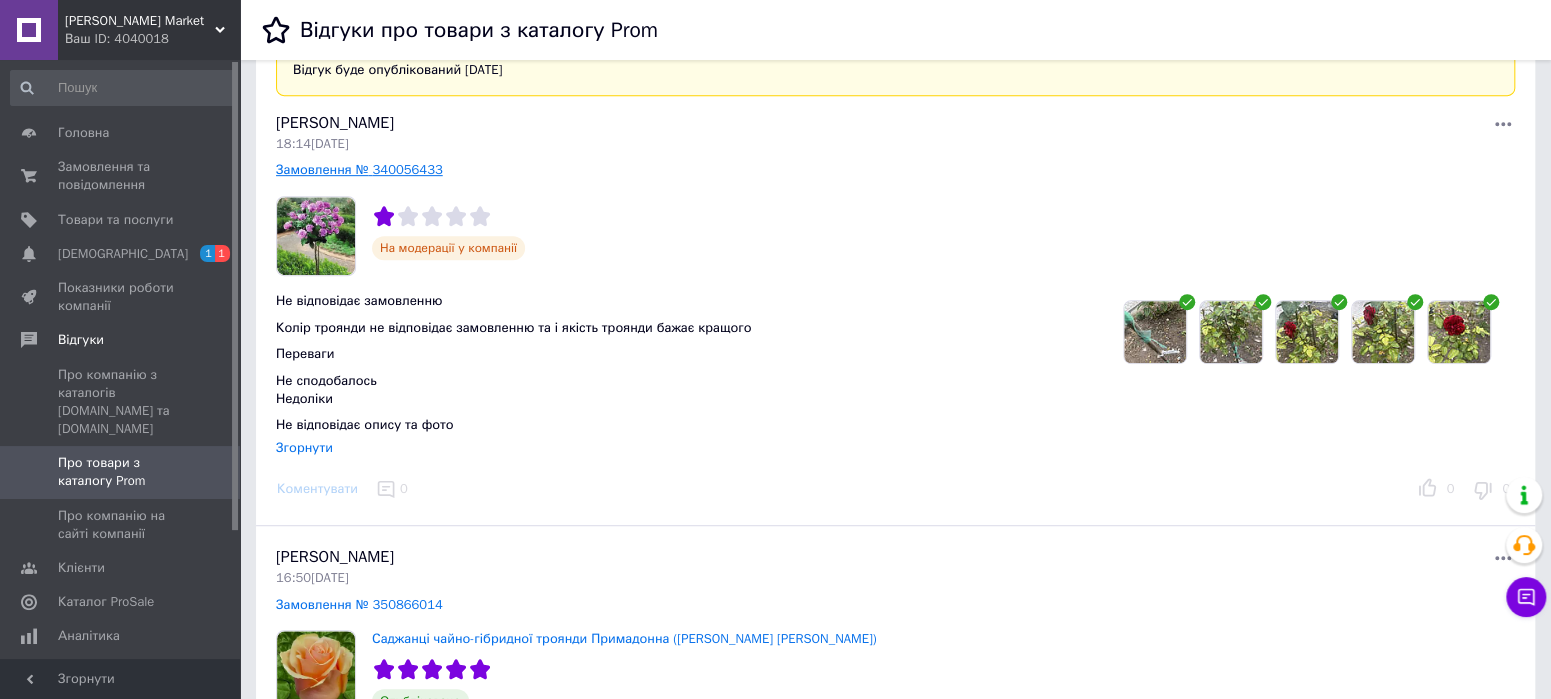 click on "Замовлення №   340056433" at bounding box center (359, 169) 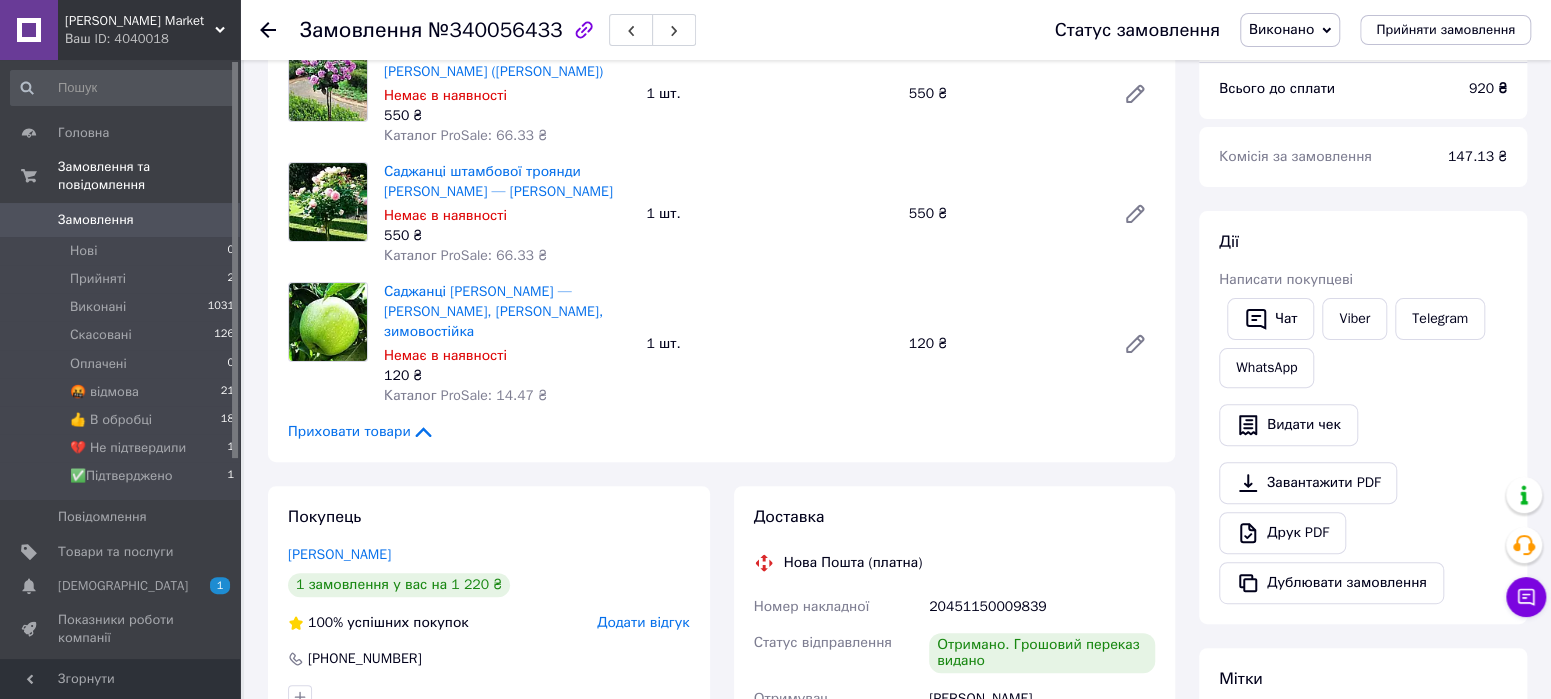 scroll, scrollTop: 168, scrollLeft: 0, axis: vertical 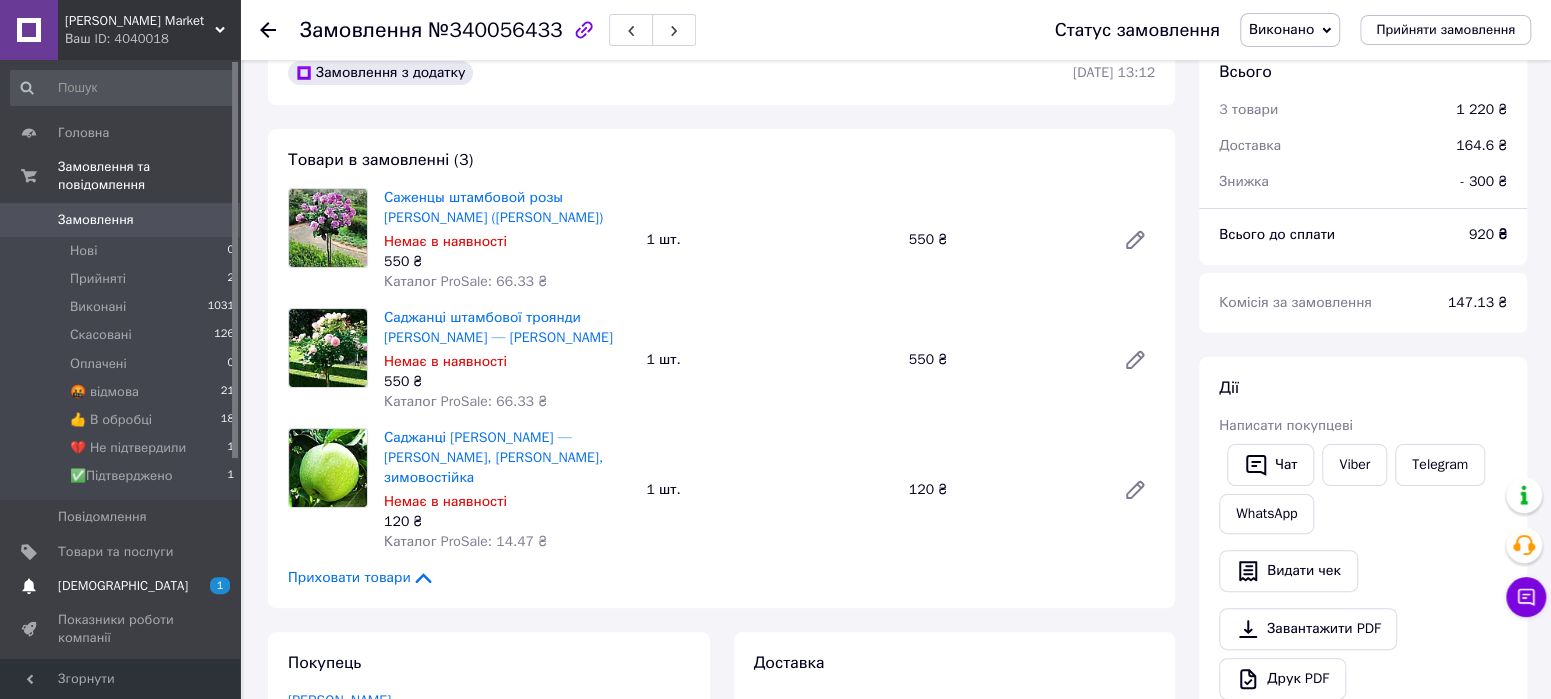 click on "[DEMOGRAPHIC_DATA]" at bounding box center [121, 586] 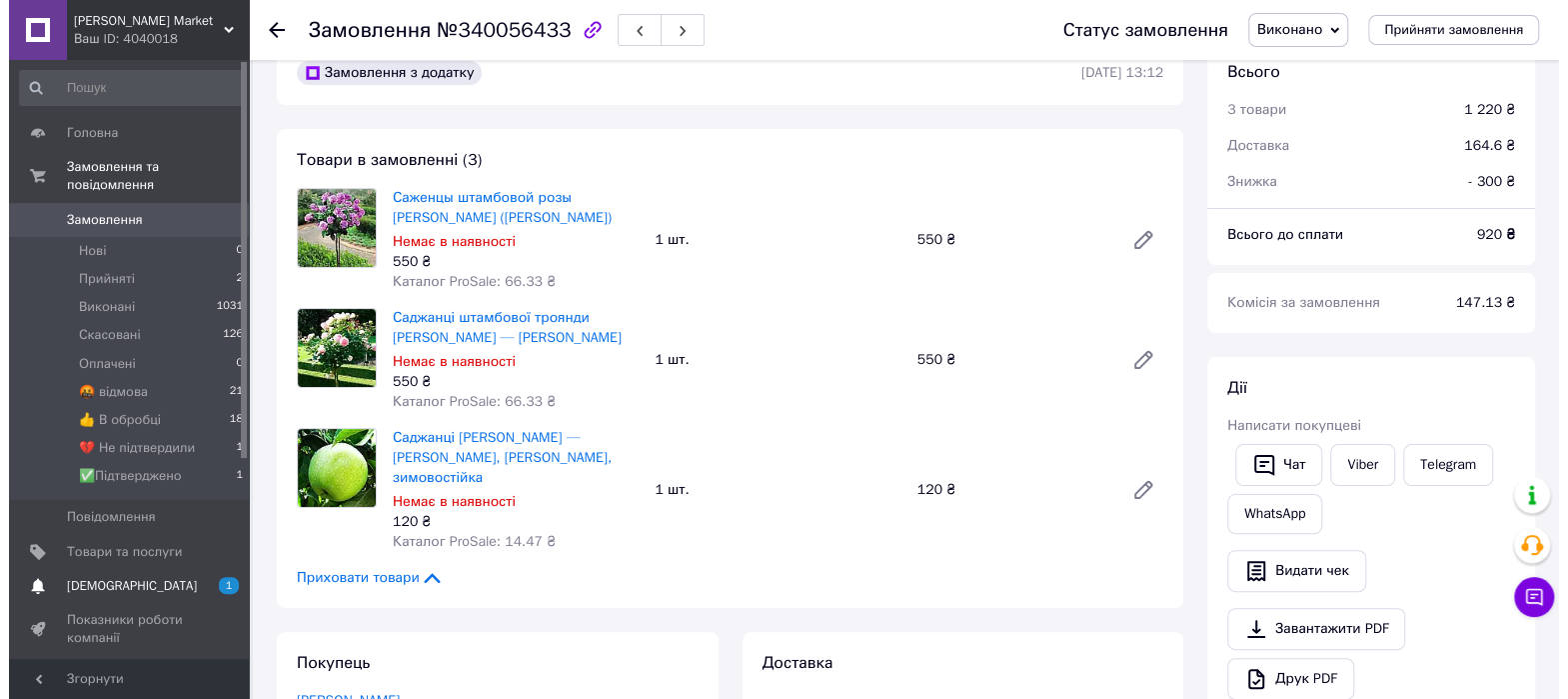 scroll, scrollTop: 0, scrollLeft: 0, axis: both 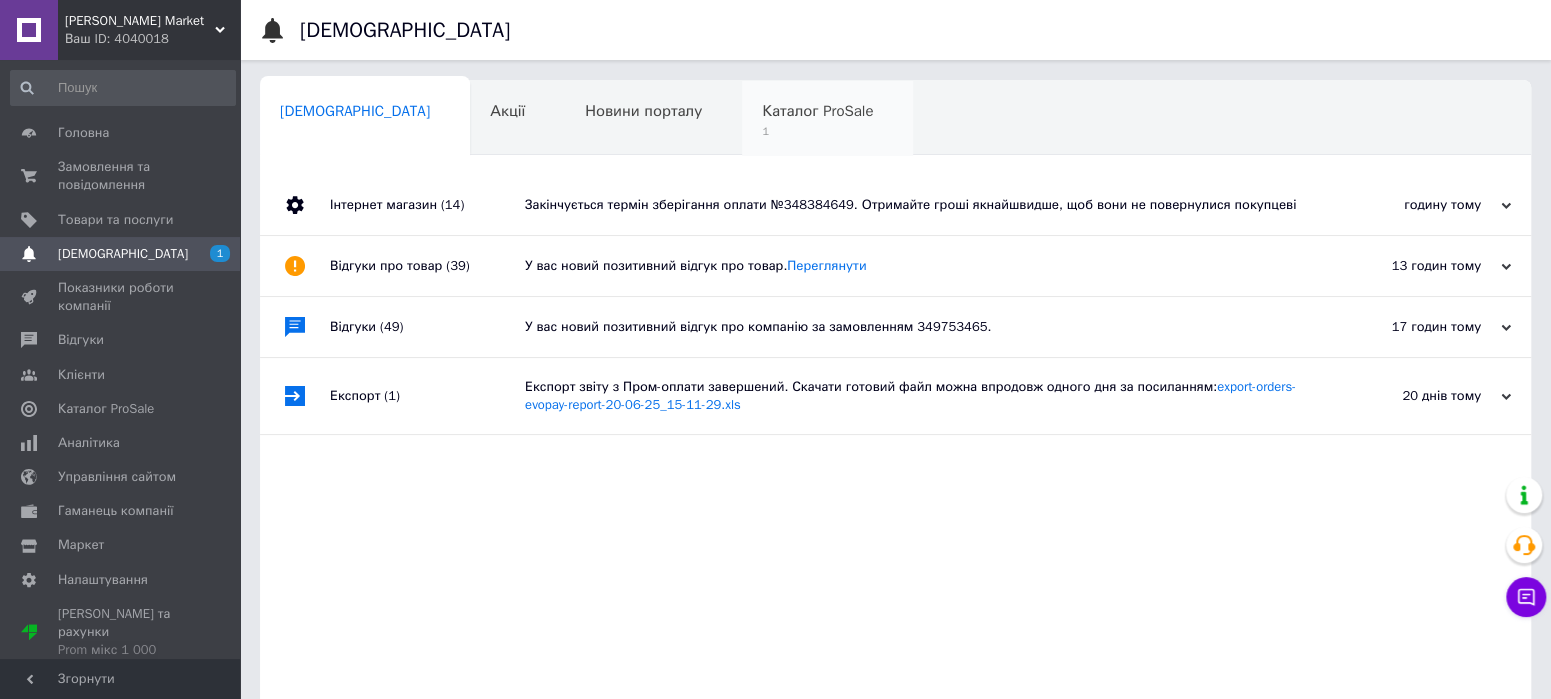 click on "Каталог ProSale" at bounding box center (817, 111) 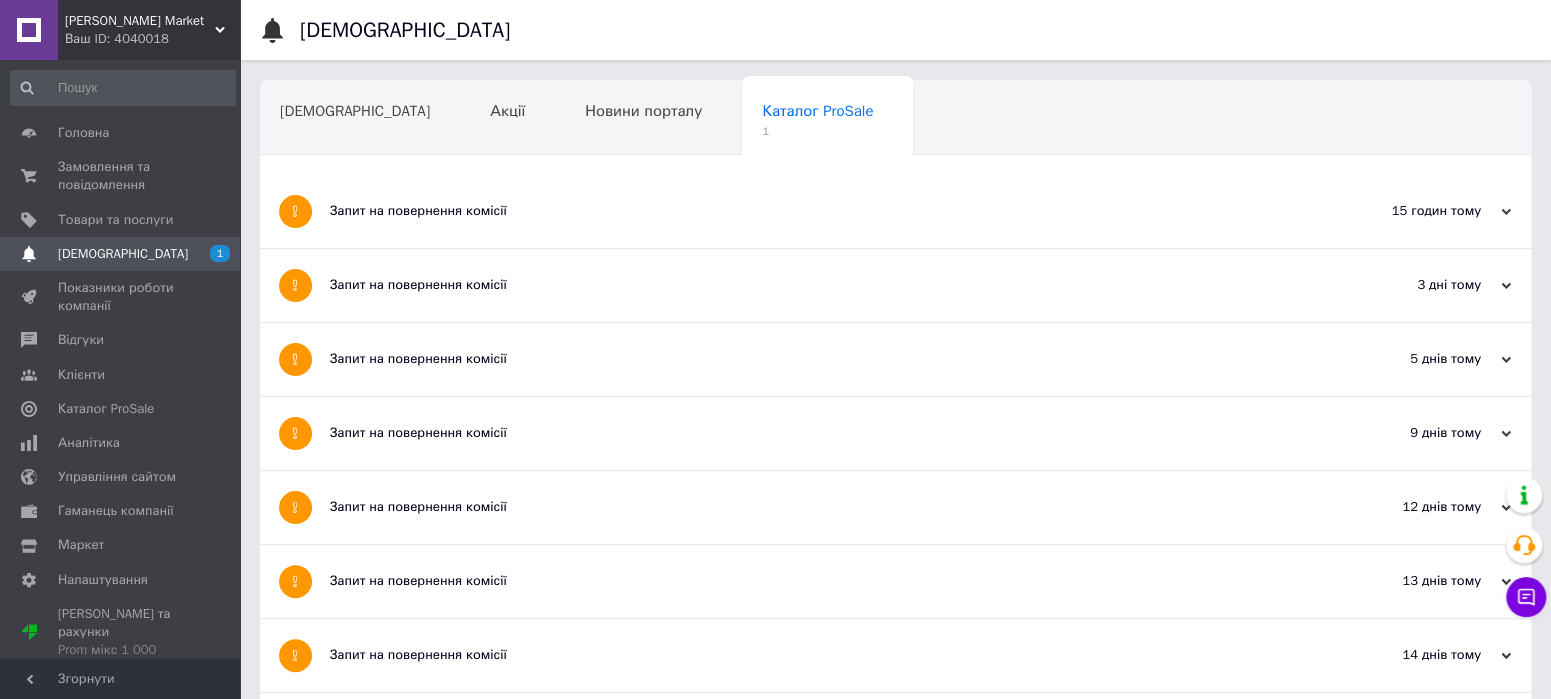 click on "Запит на повернення комісії" at bounding box center (820, 211) 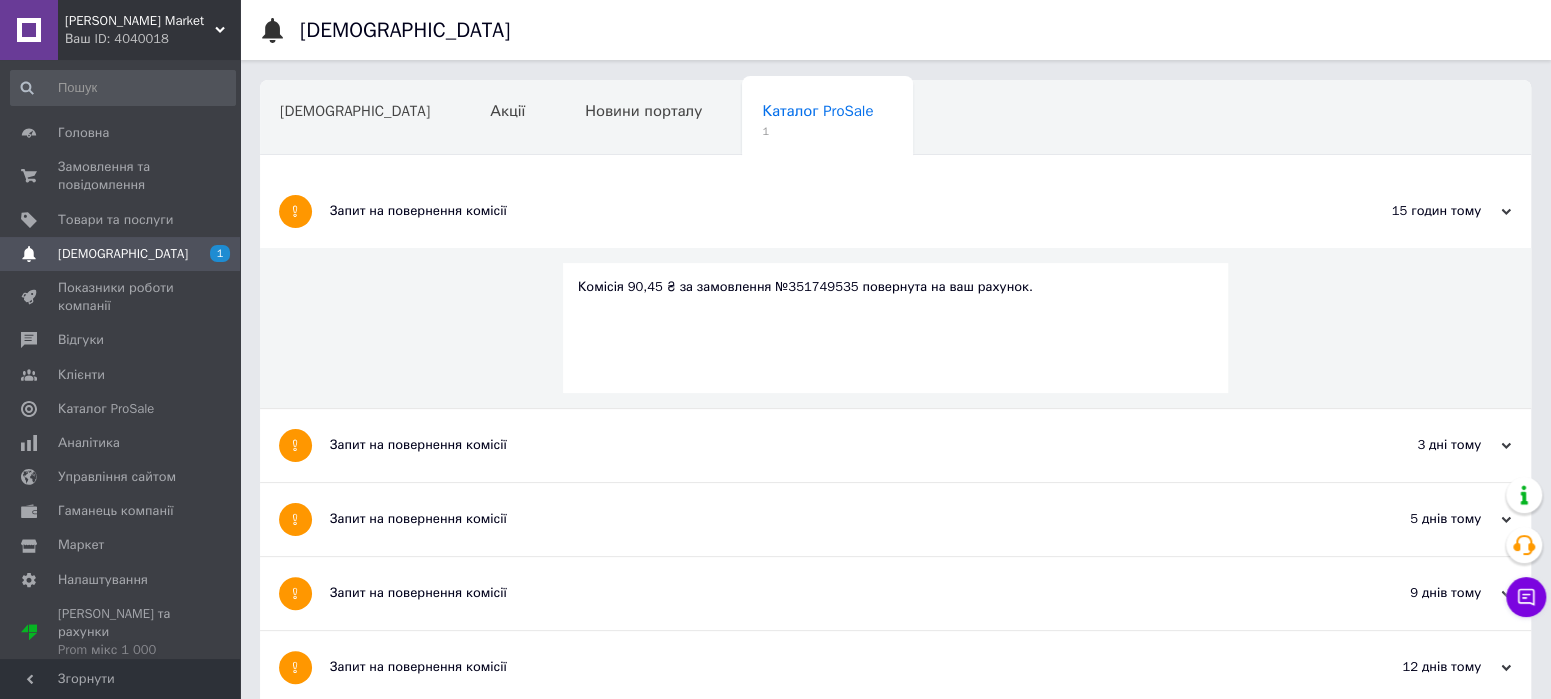click on "Запит на повернення комісії" at bounding box center [820, 211] 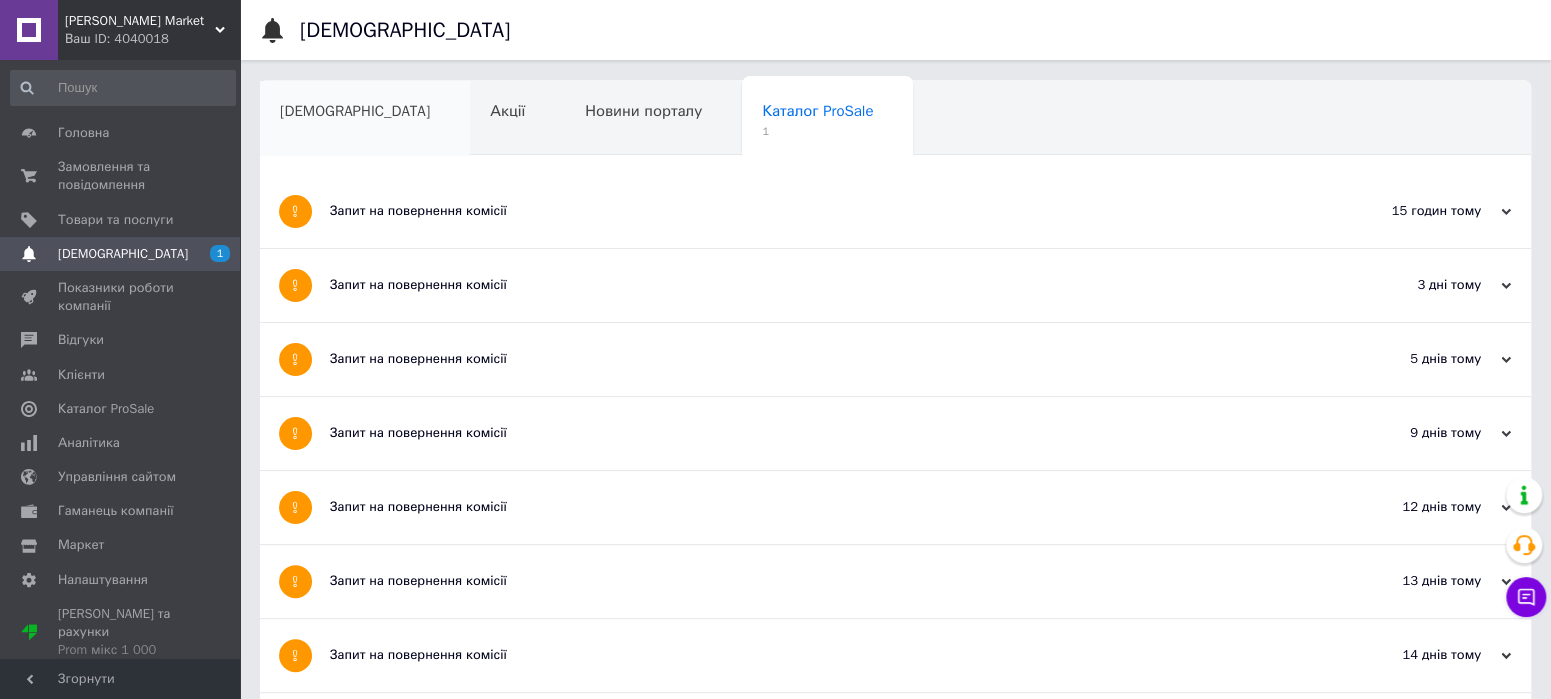 click on "[DEMOGRAPHIC_DATA]" at bounding box center [355, 111] 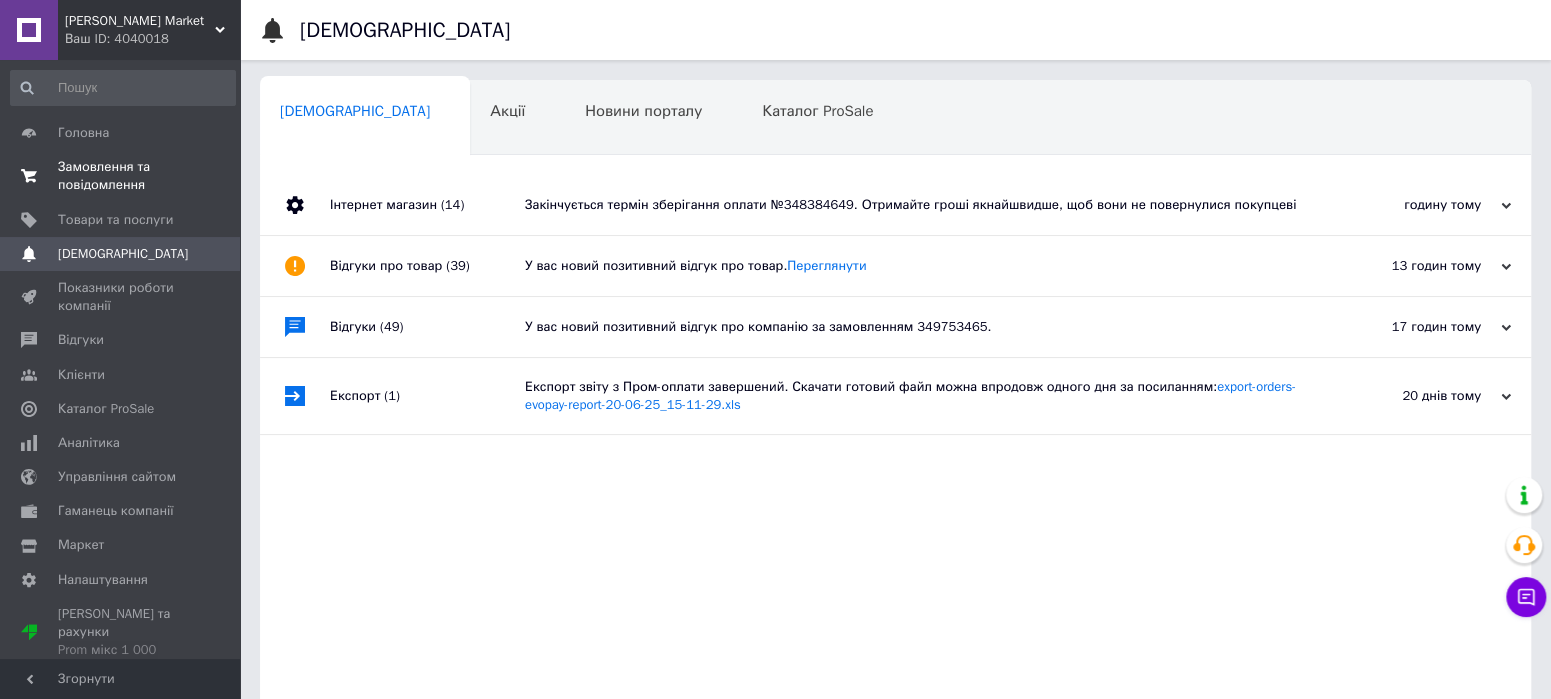 click on "Замовлення та повідомлення" at bounding box center (121, 176) 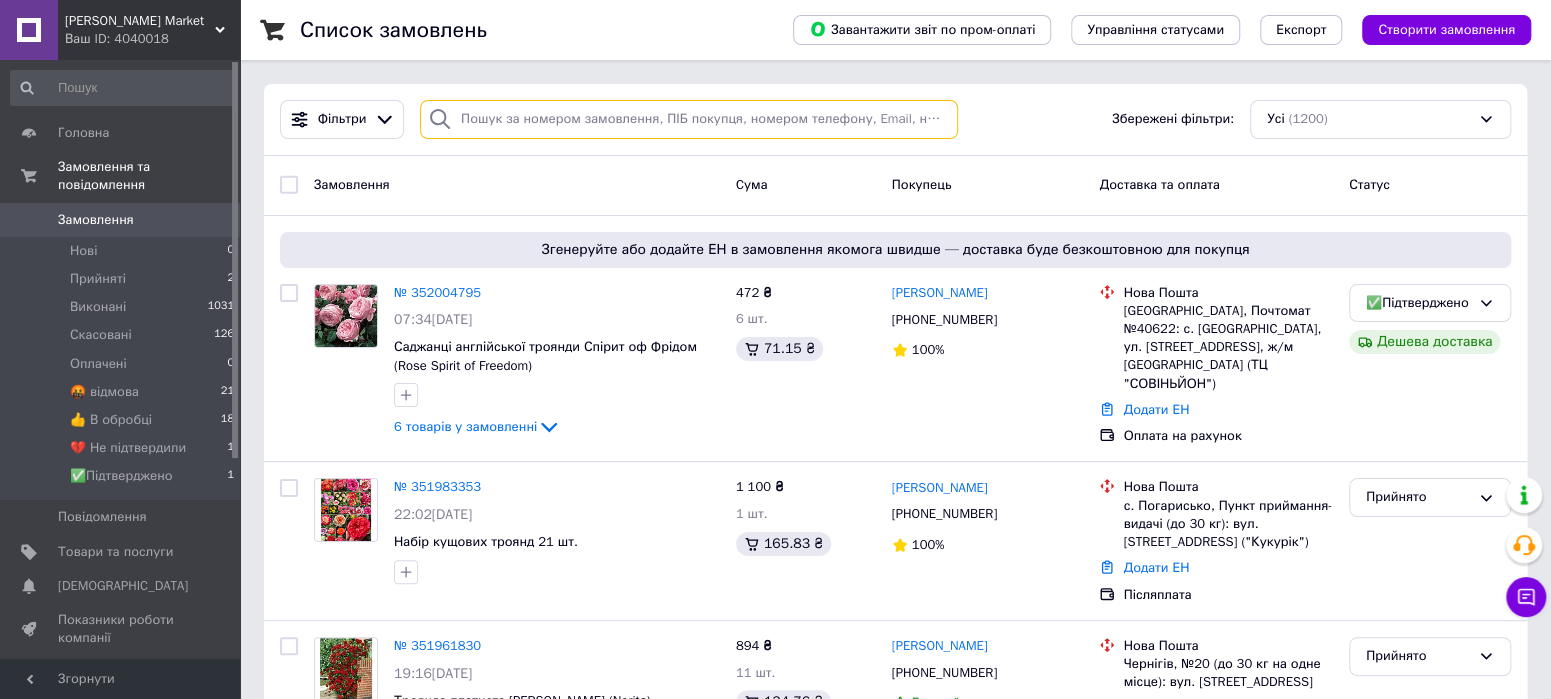 click at bounding box center [689, 119] 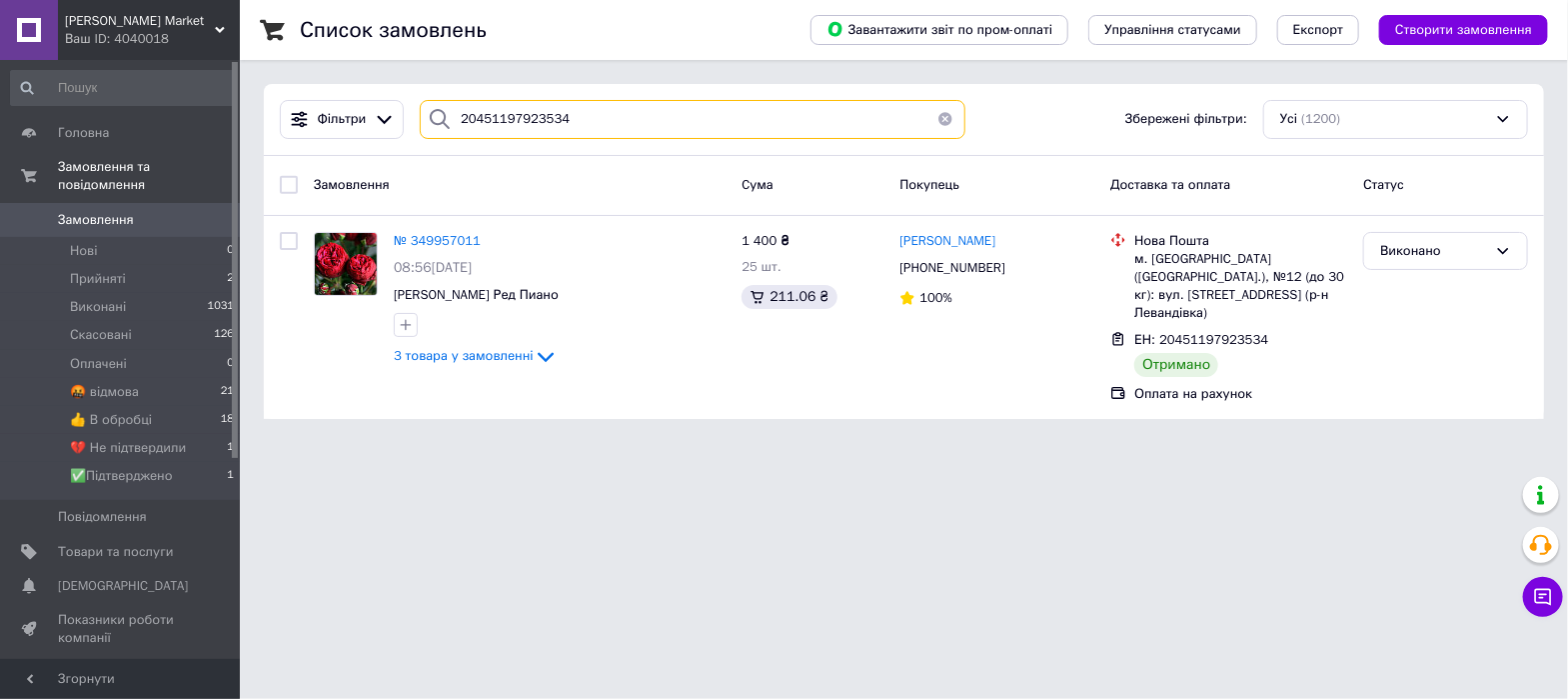 type on "20451197923534" 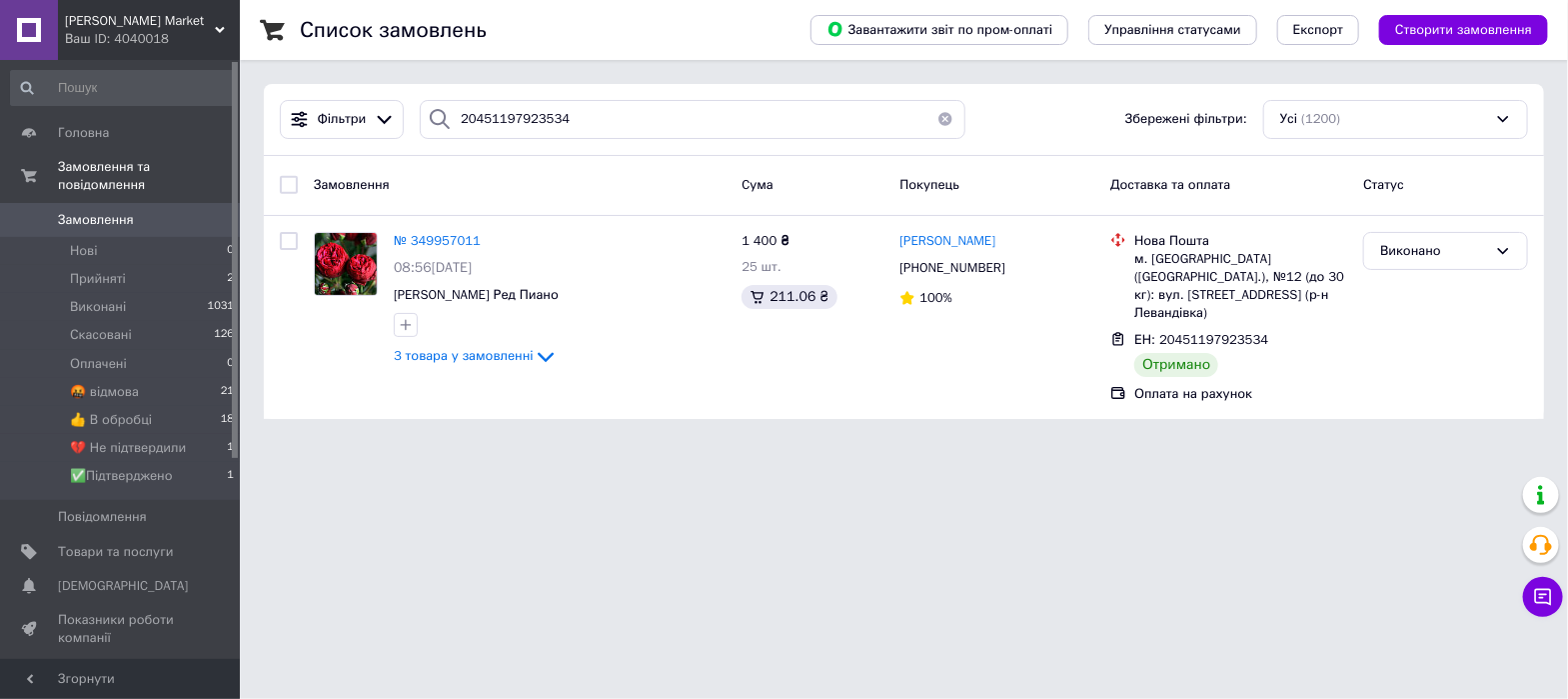 click at bounding box center (945, 119) 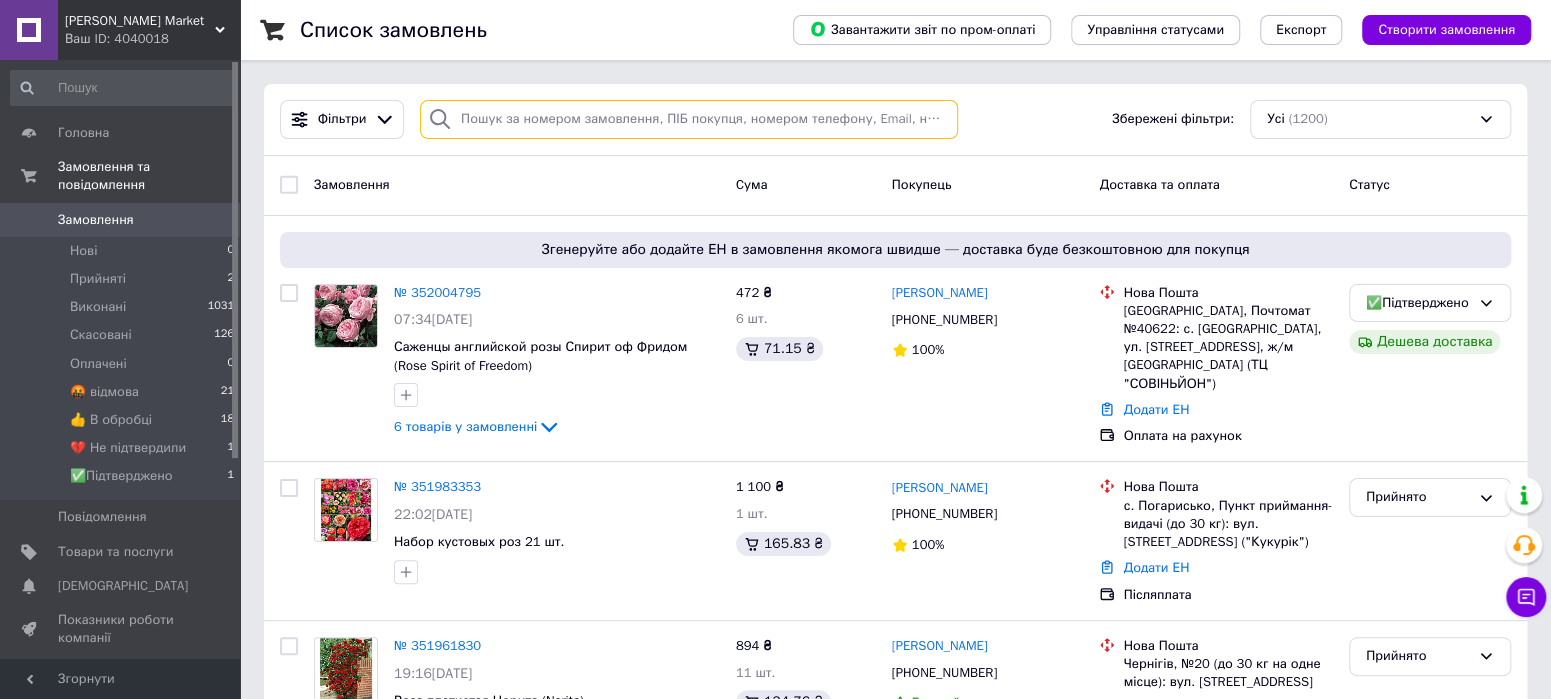 click at bounding box center [689, 119] 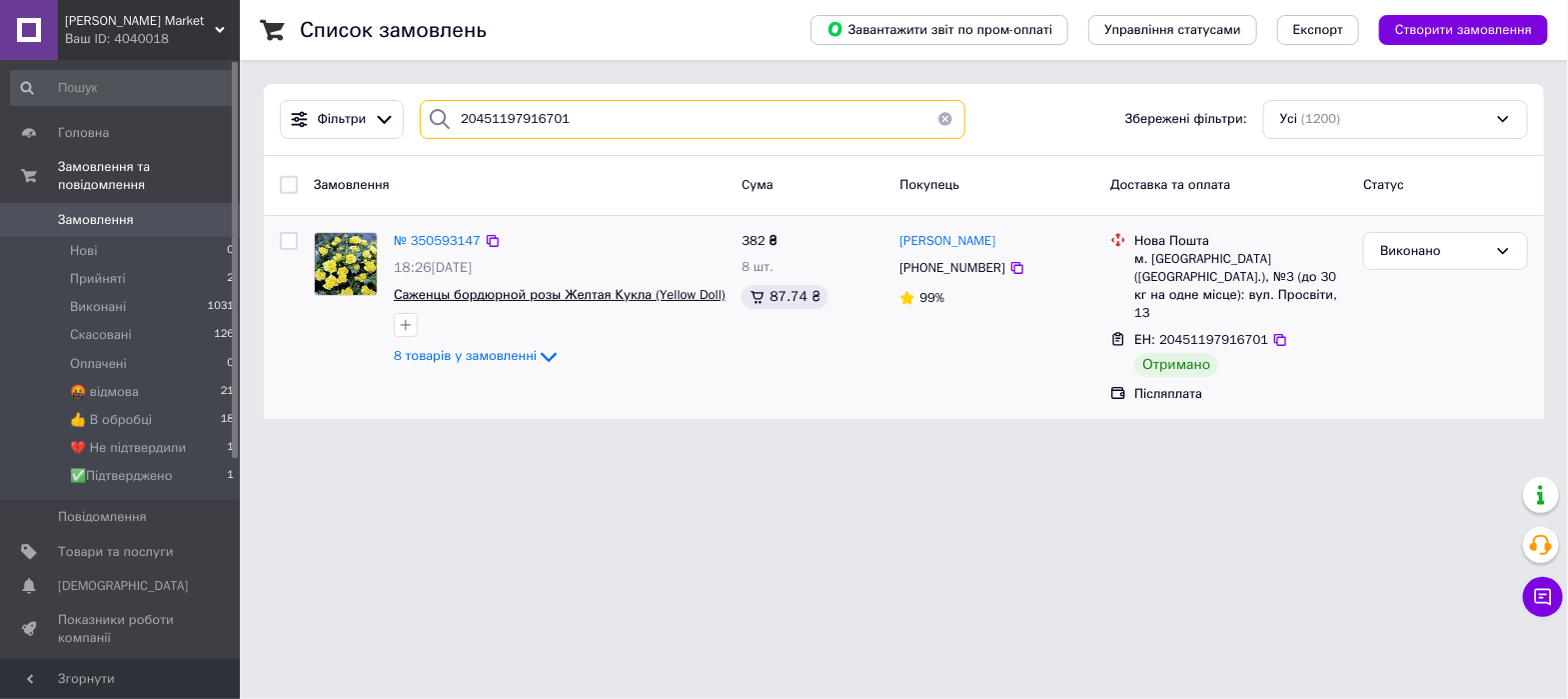 type on "20451197916701" 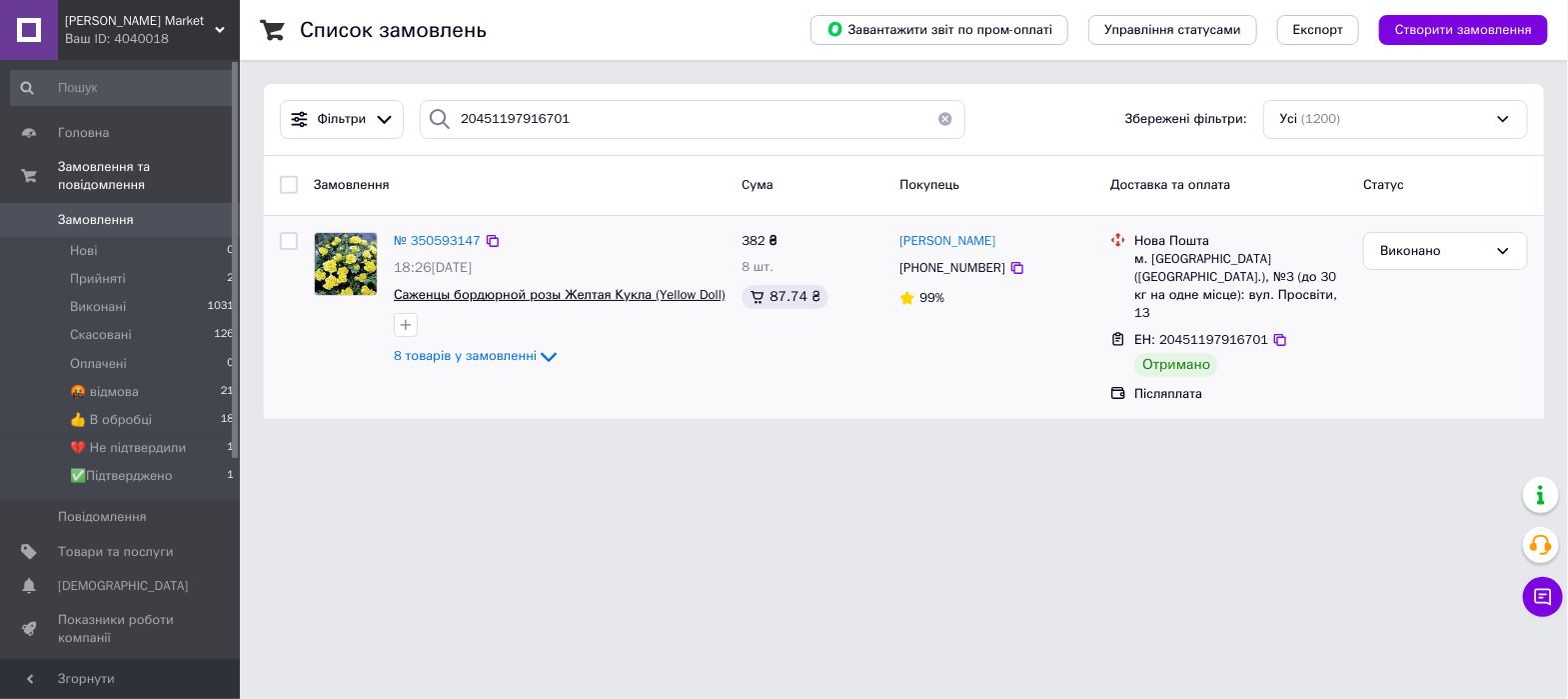 click on "Саженцы бордюрной розы Желтая Кукла (Yellow Doll)" at bounding box center (560, 294) 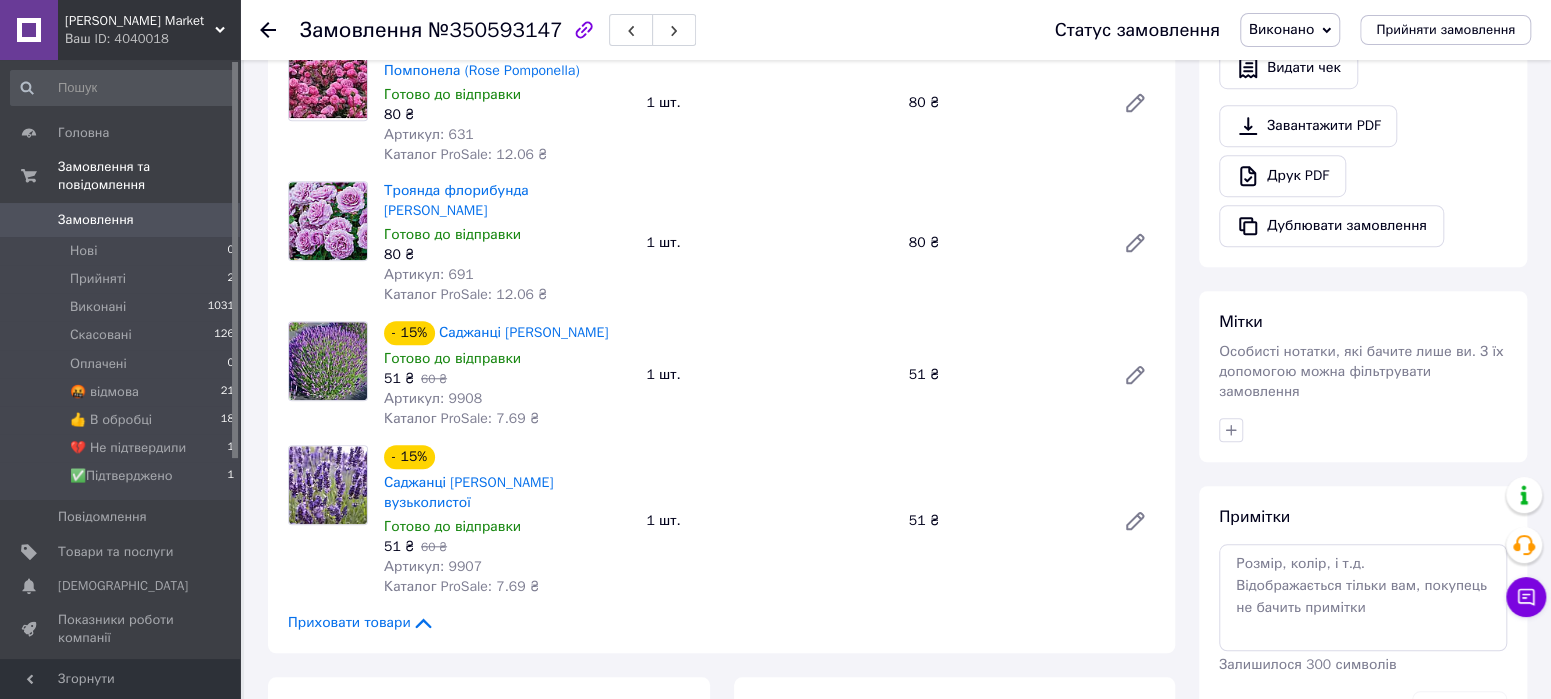 scroll, scrollTop: 875, scrollLeft: 0, axis: vertical 